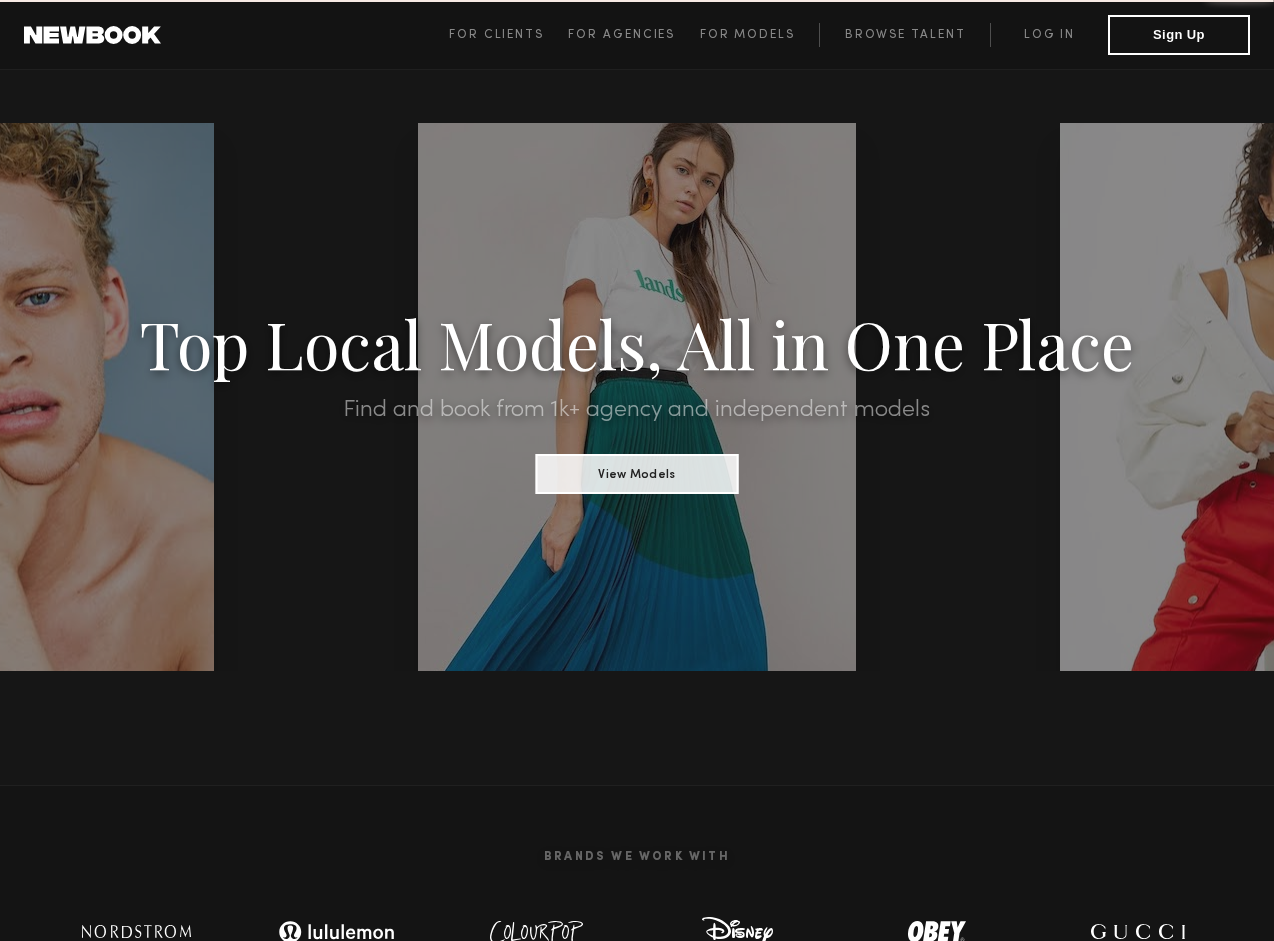 scroll, scrollTop: 0, scrollLeft: 0, axis: both 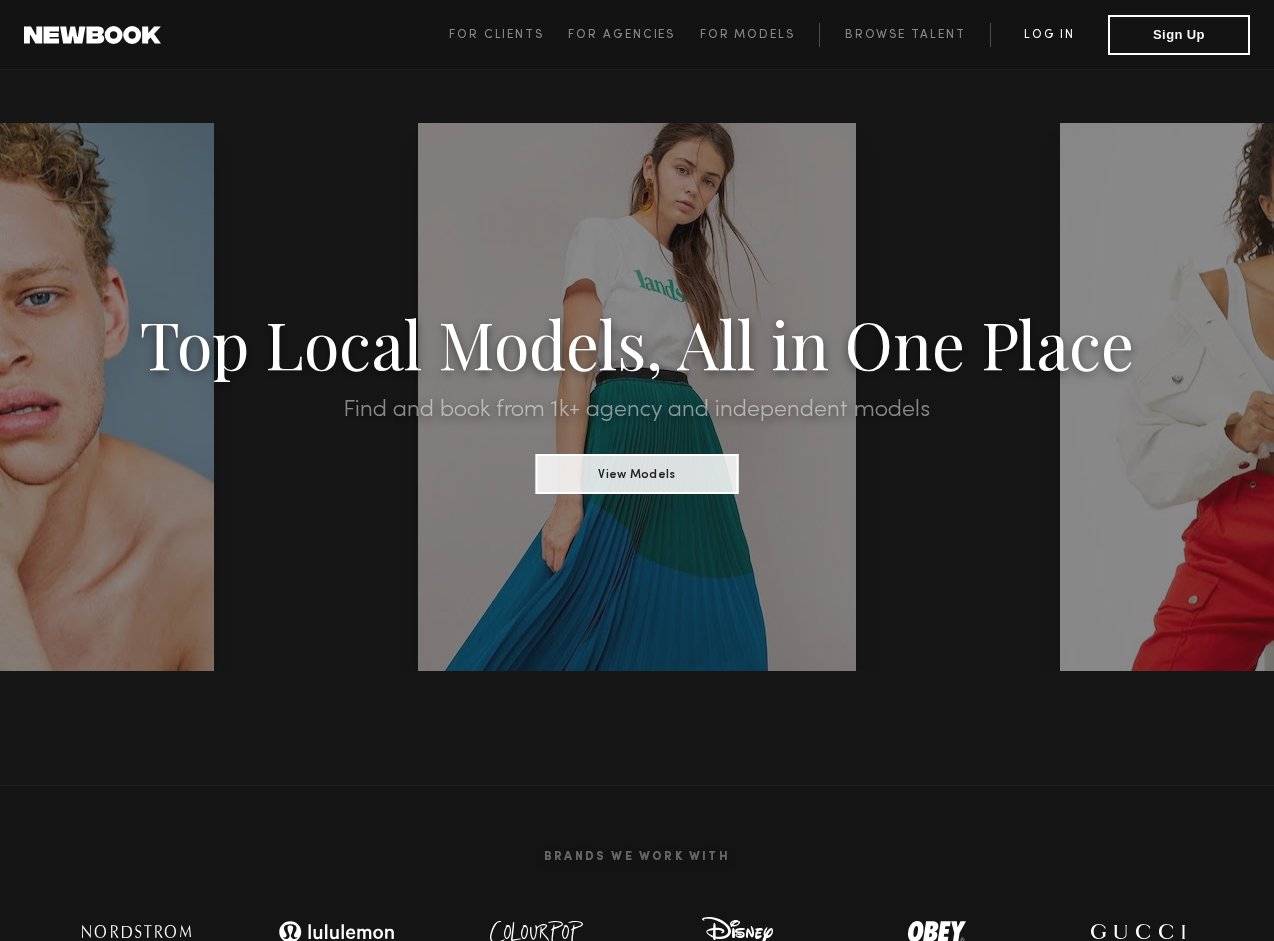 click on "Log in" 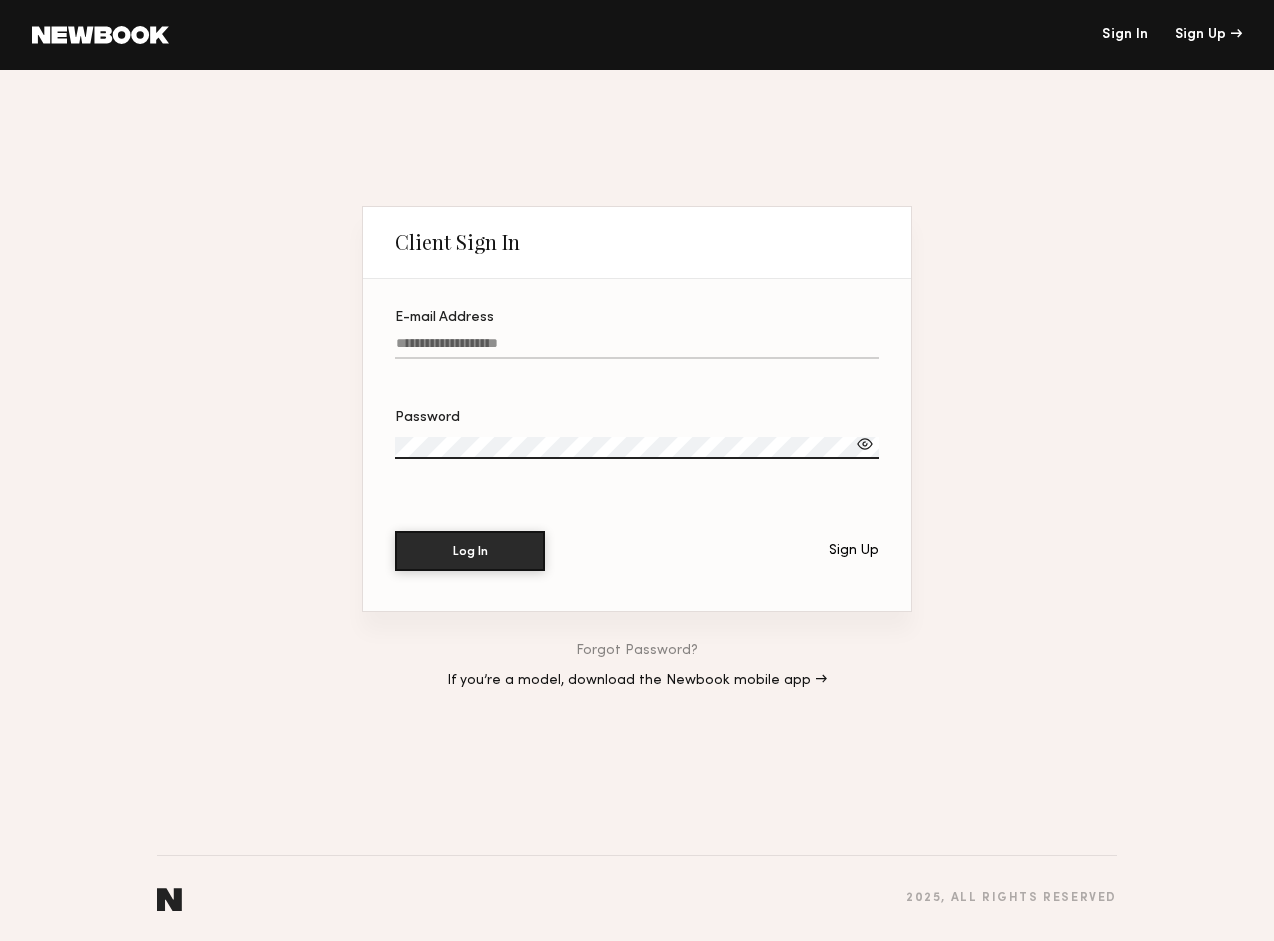 type on "**********" 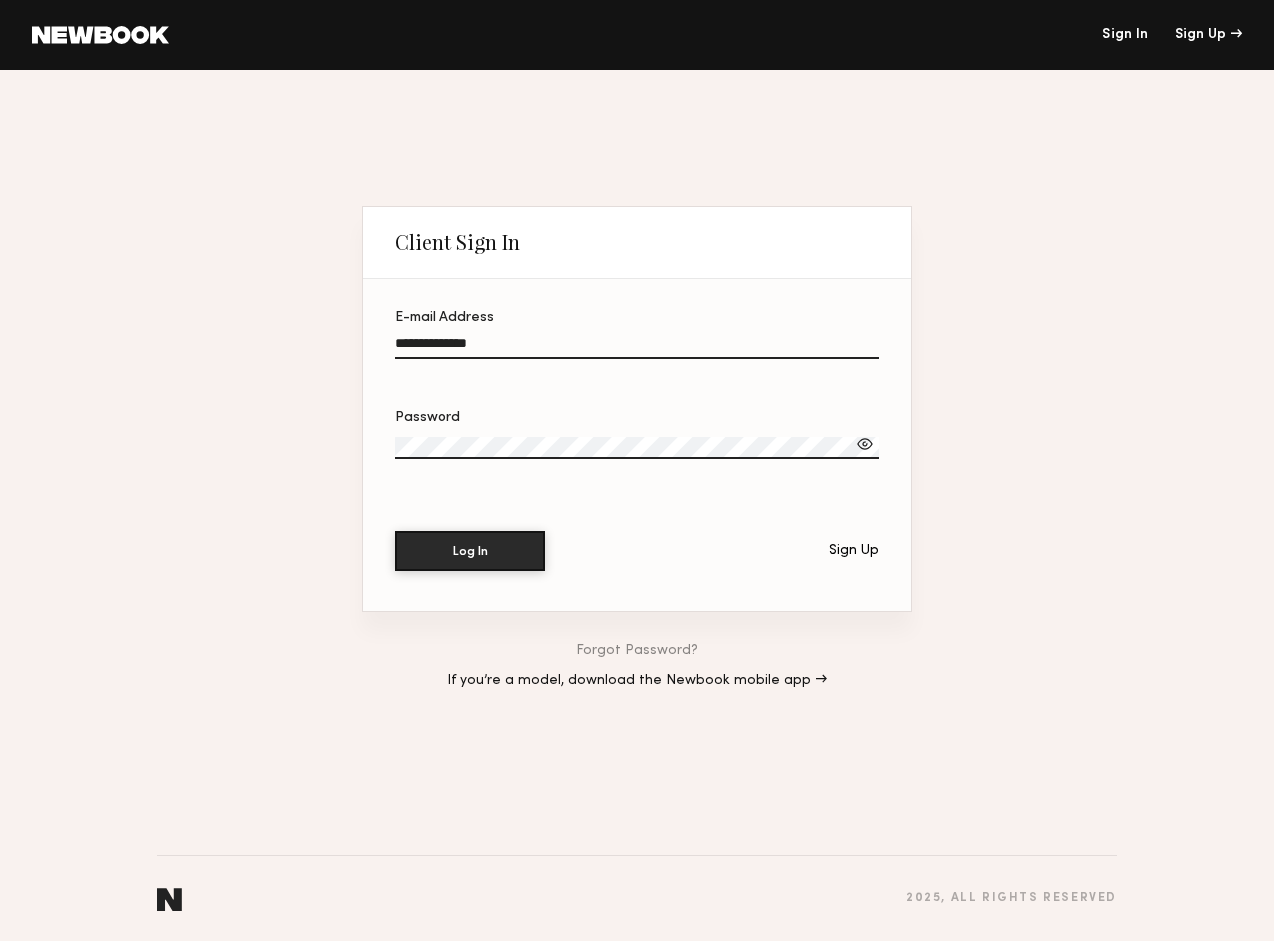 click on "Log In" 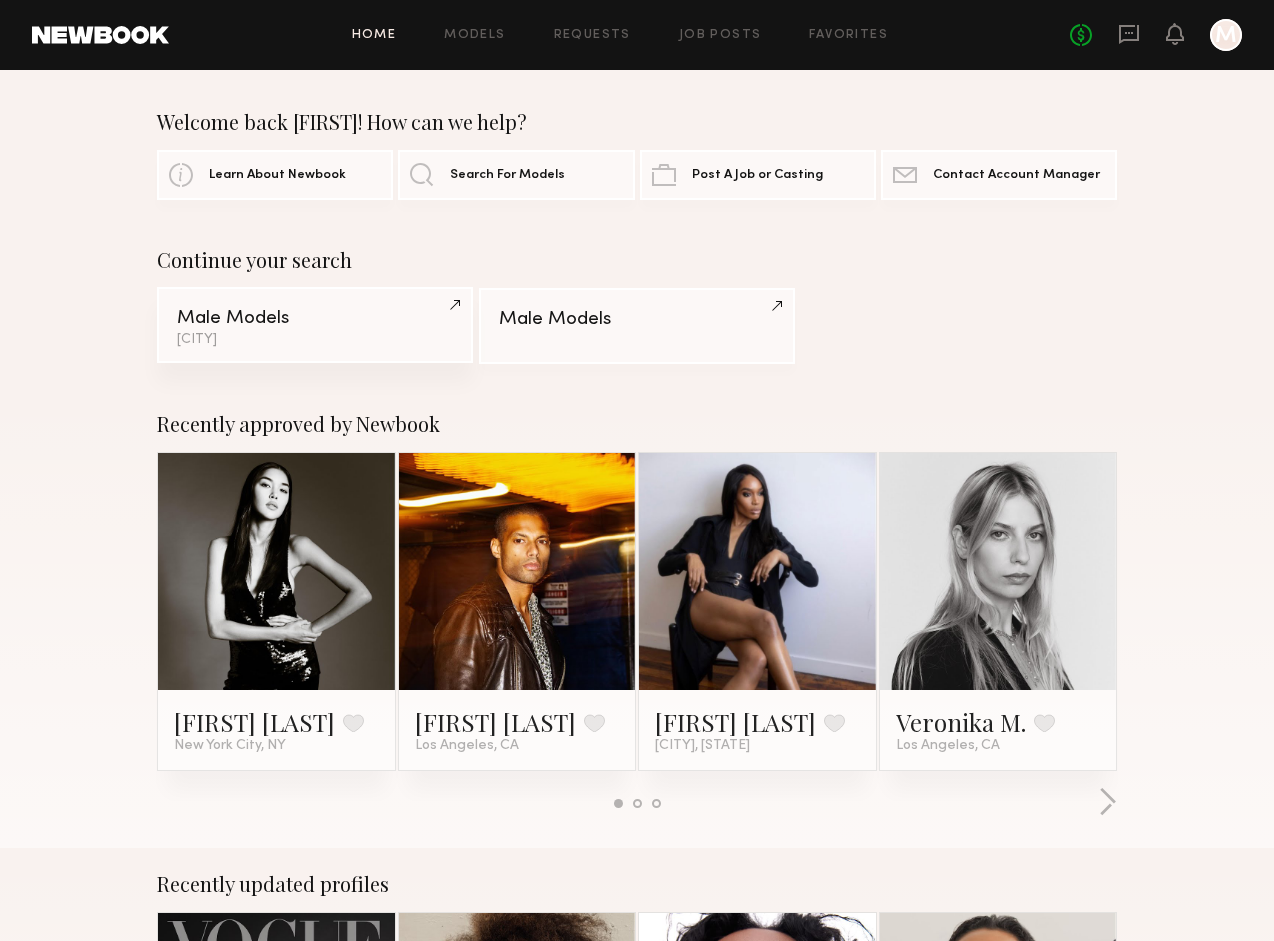click on "Salt Lake City" 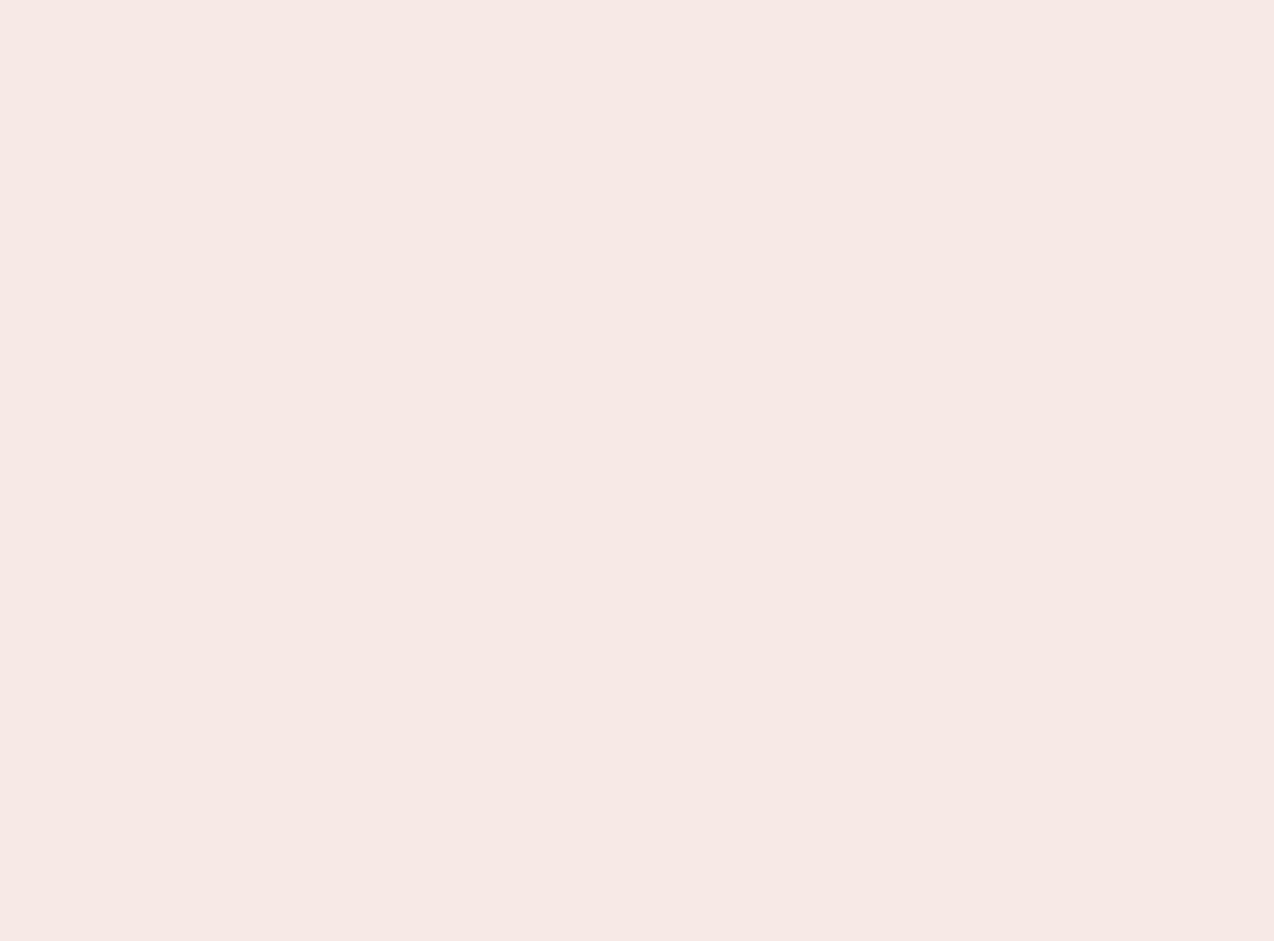 scroll, scrollTop: 0, scrollLeft: 0, axis: both 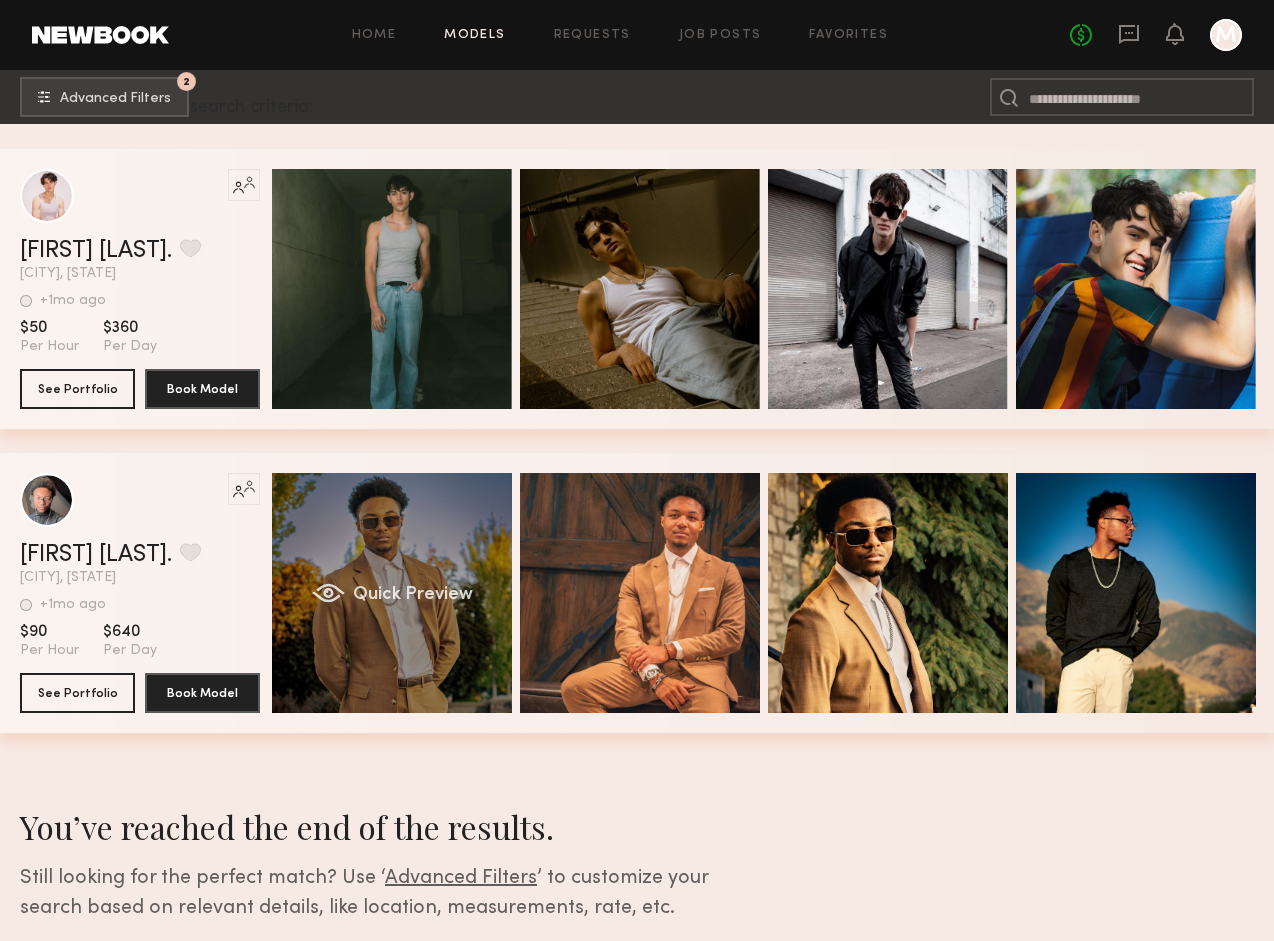 click on "Quick Preview" 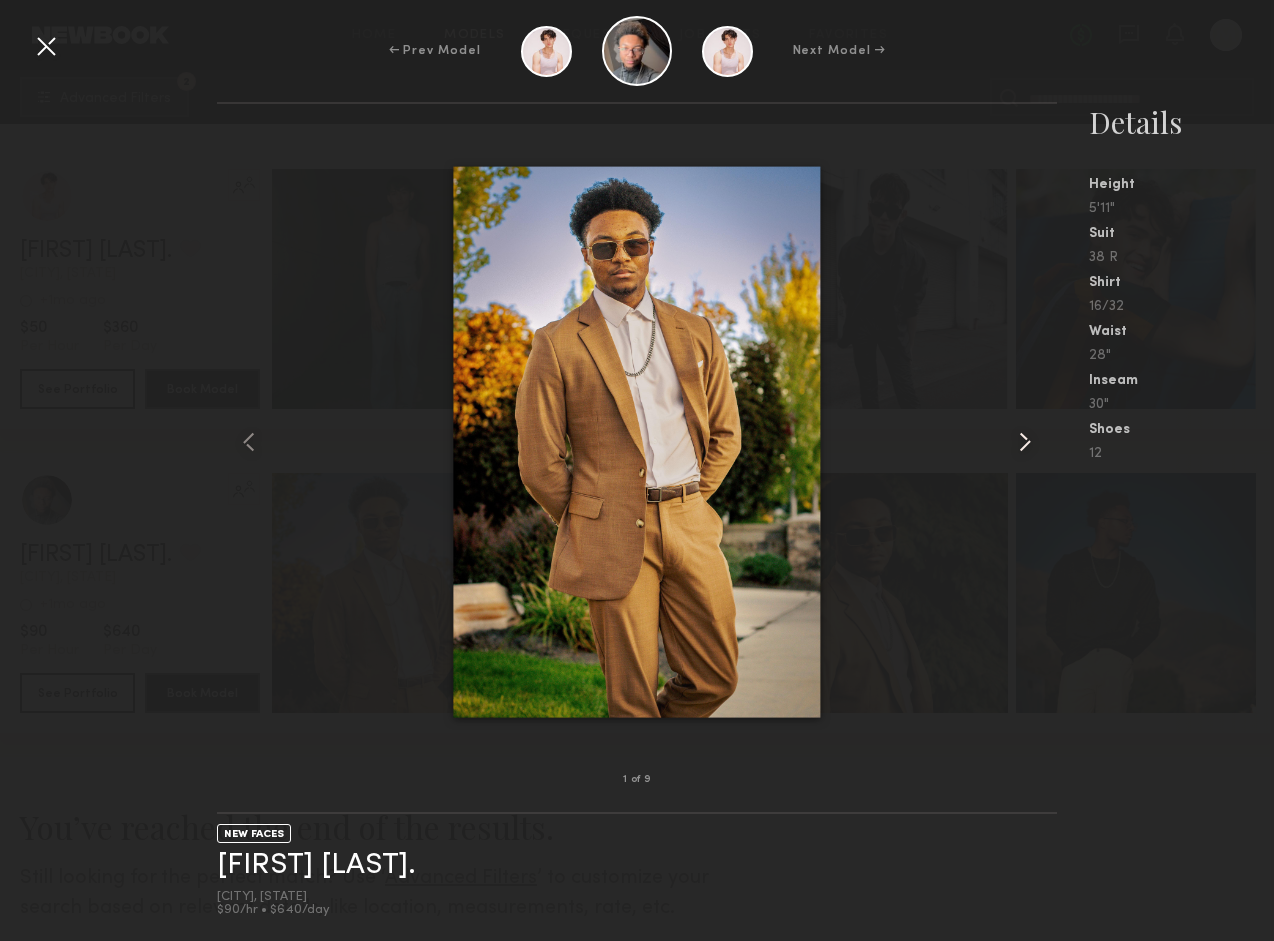 click at bounding box center (1025, 442) 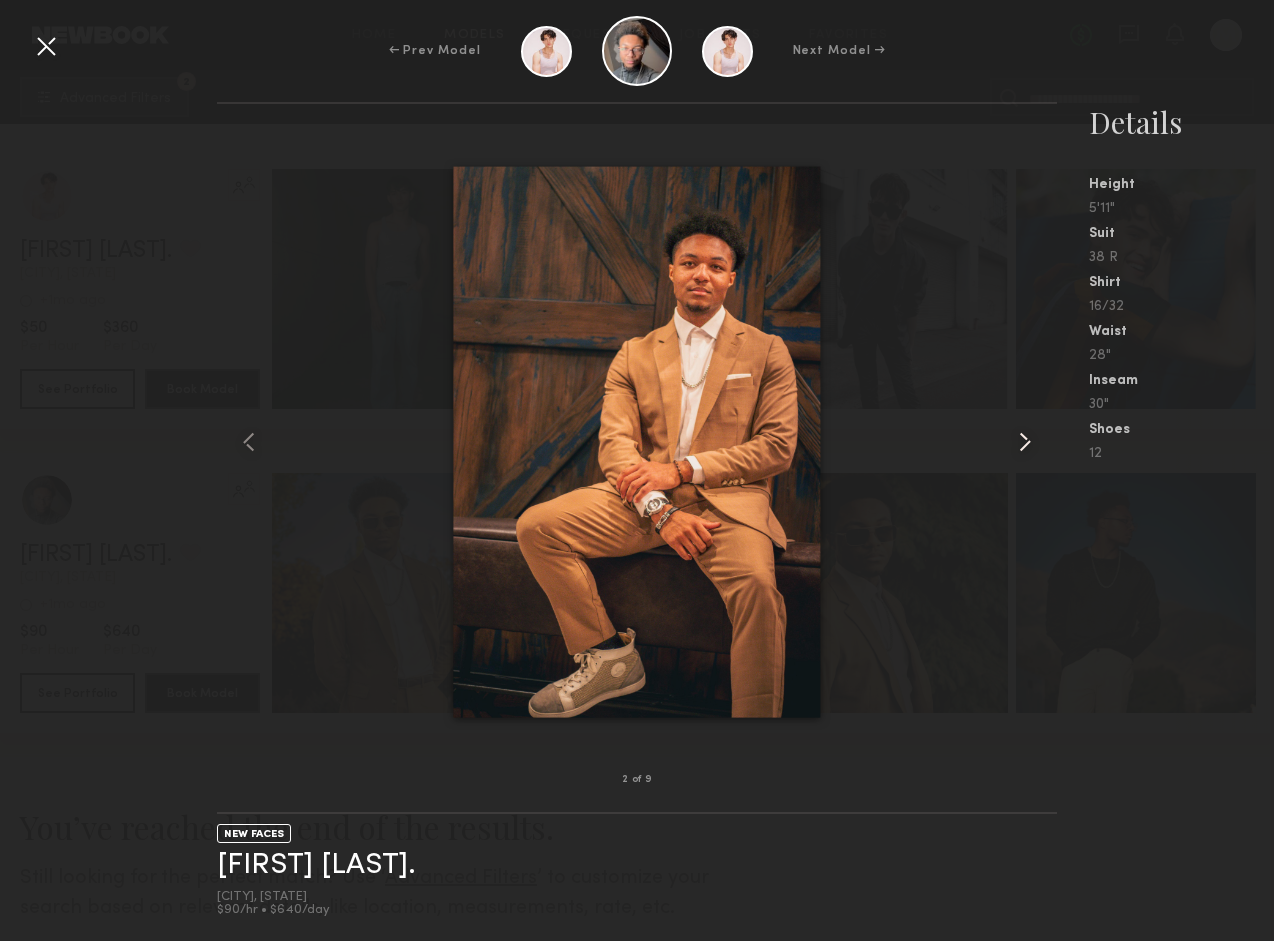 click at bounding box center [1025, 442] 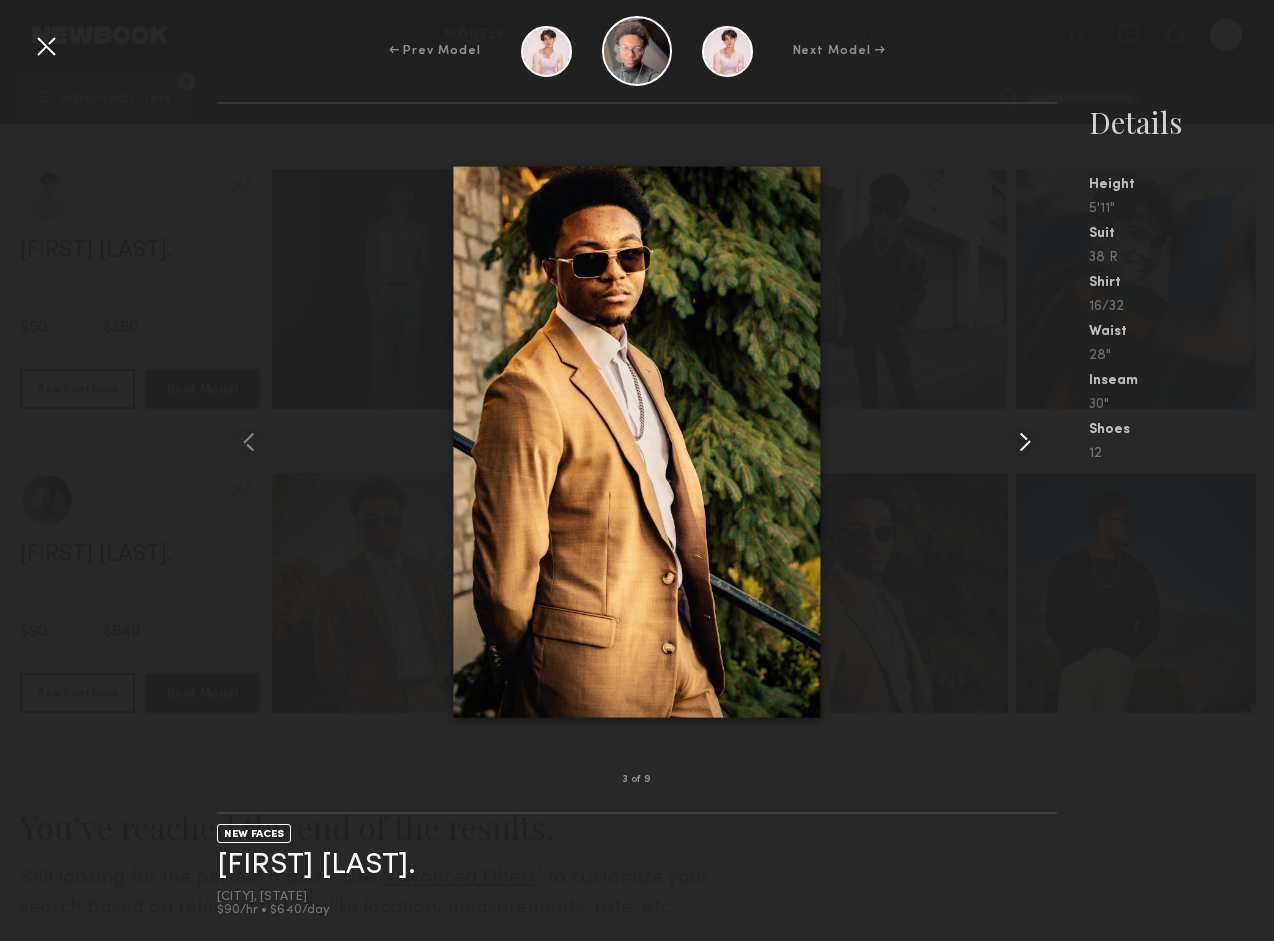 click at bounding box center [1025, 442] 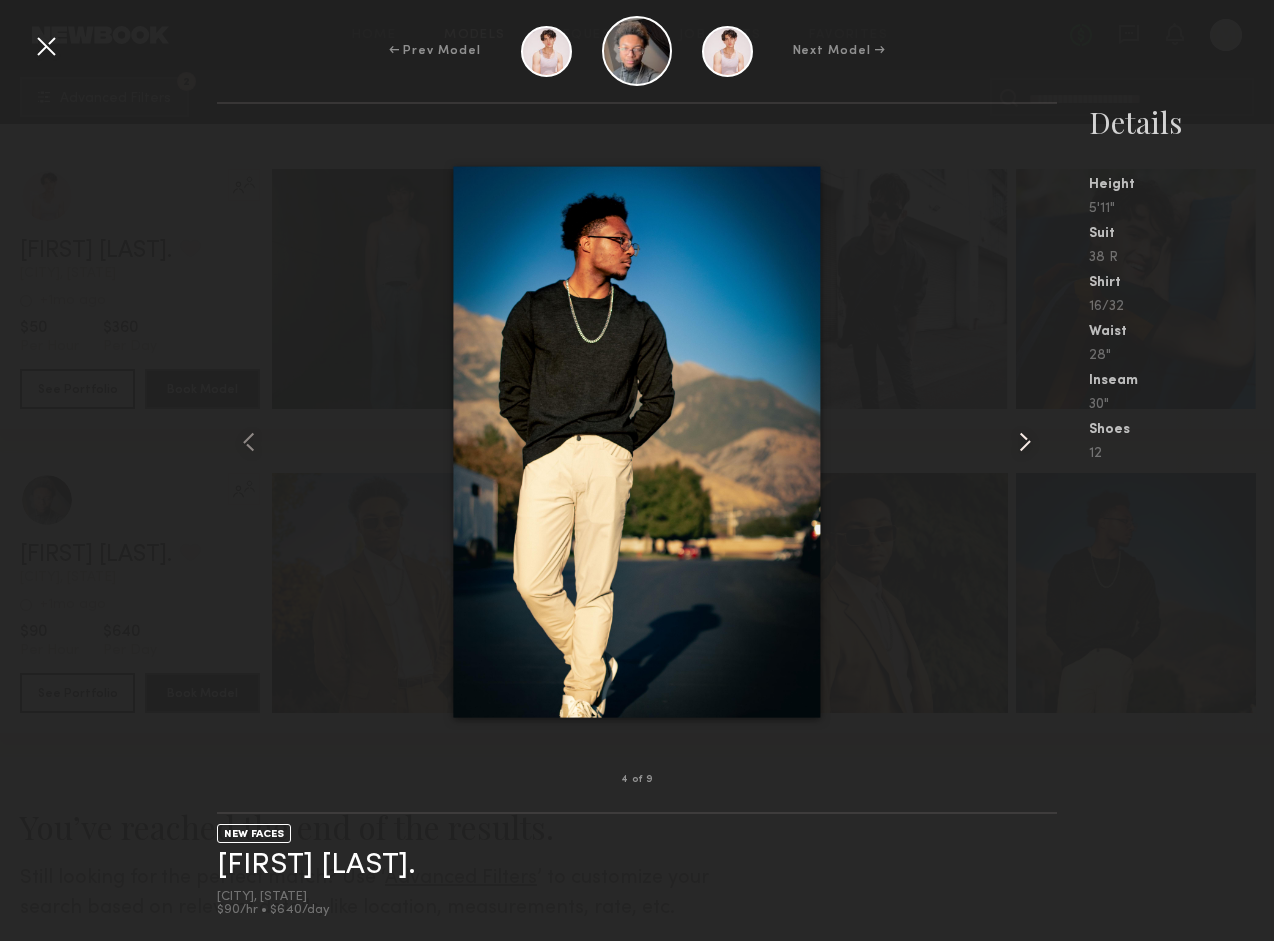 click at bounding box center [1025, 442] 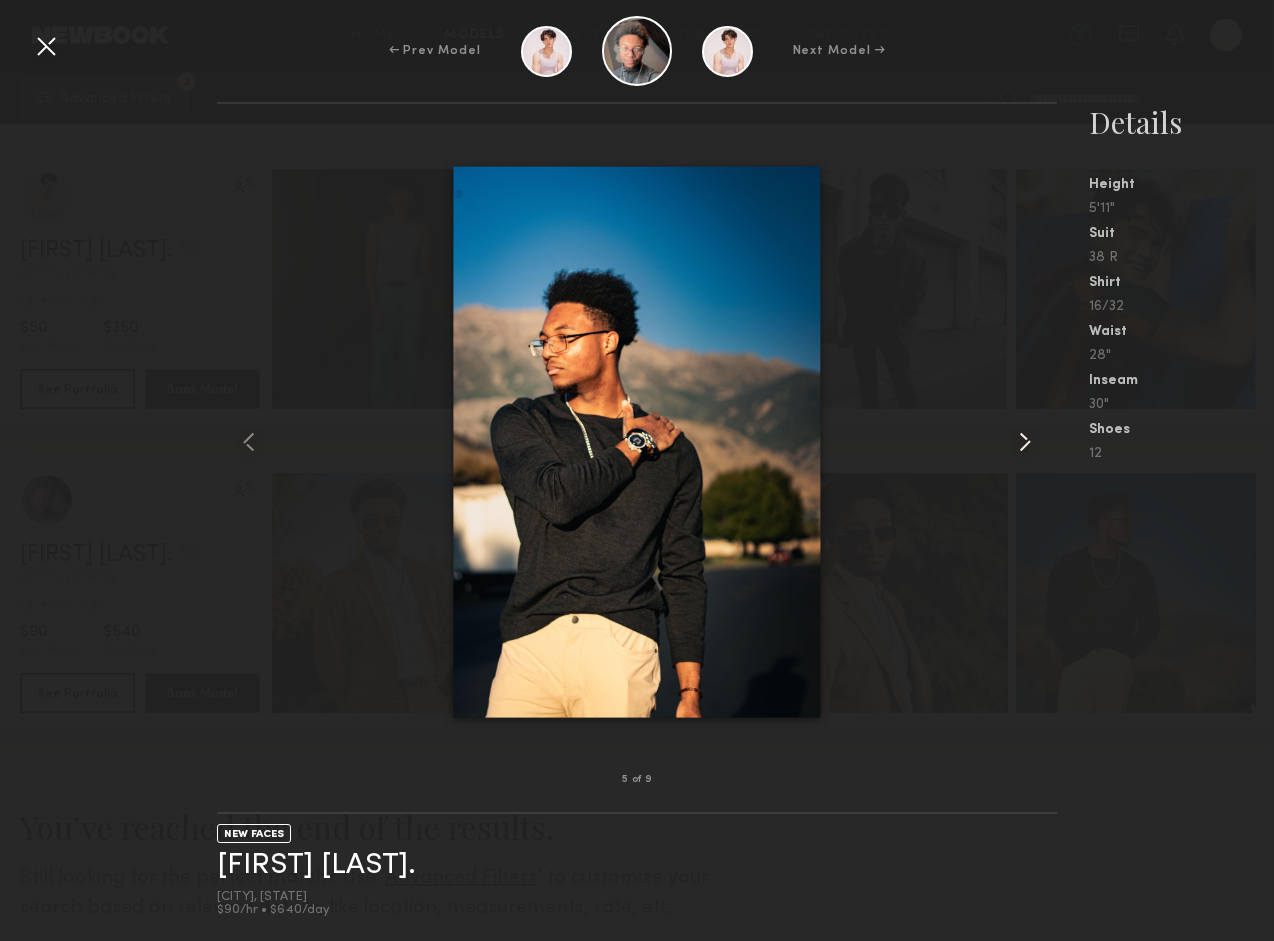 click at bounding box center (1025, 442) 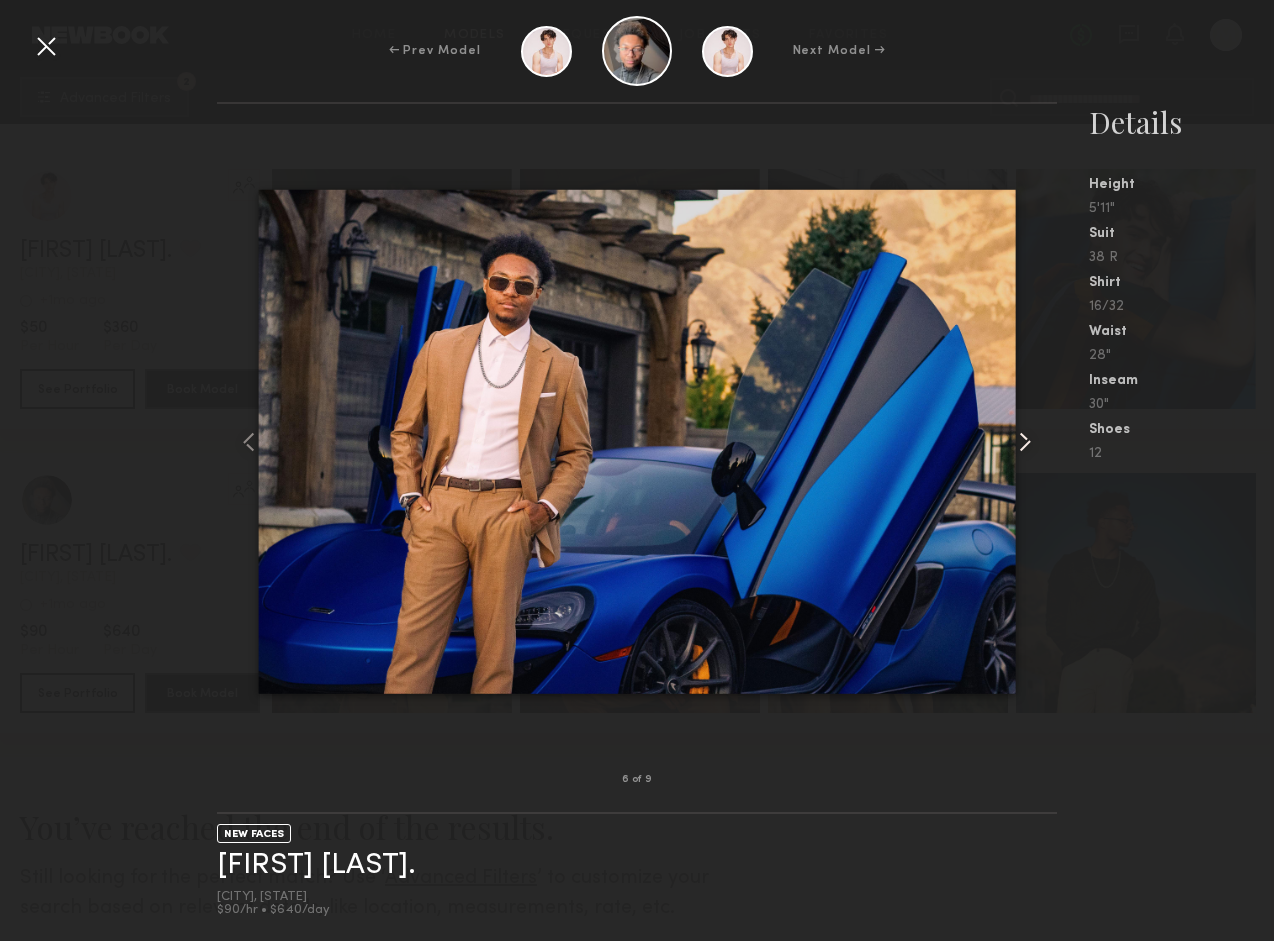 click at bounding box center (1025, 442) 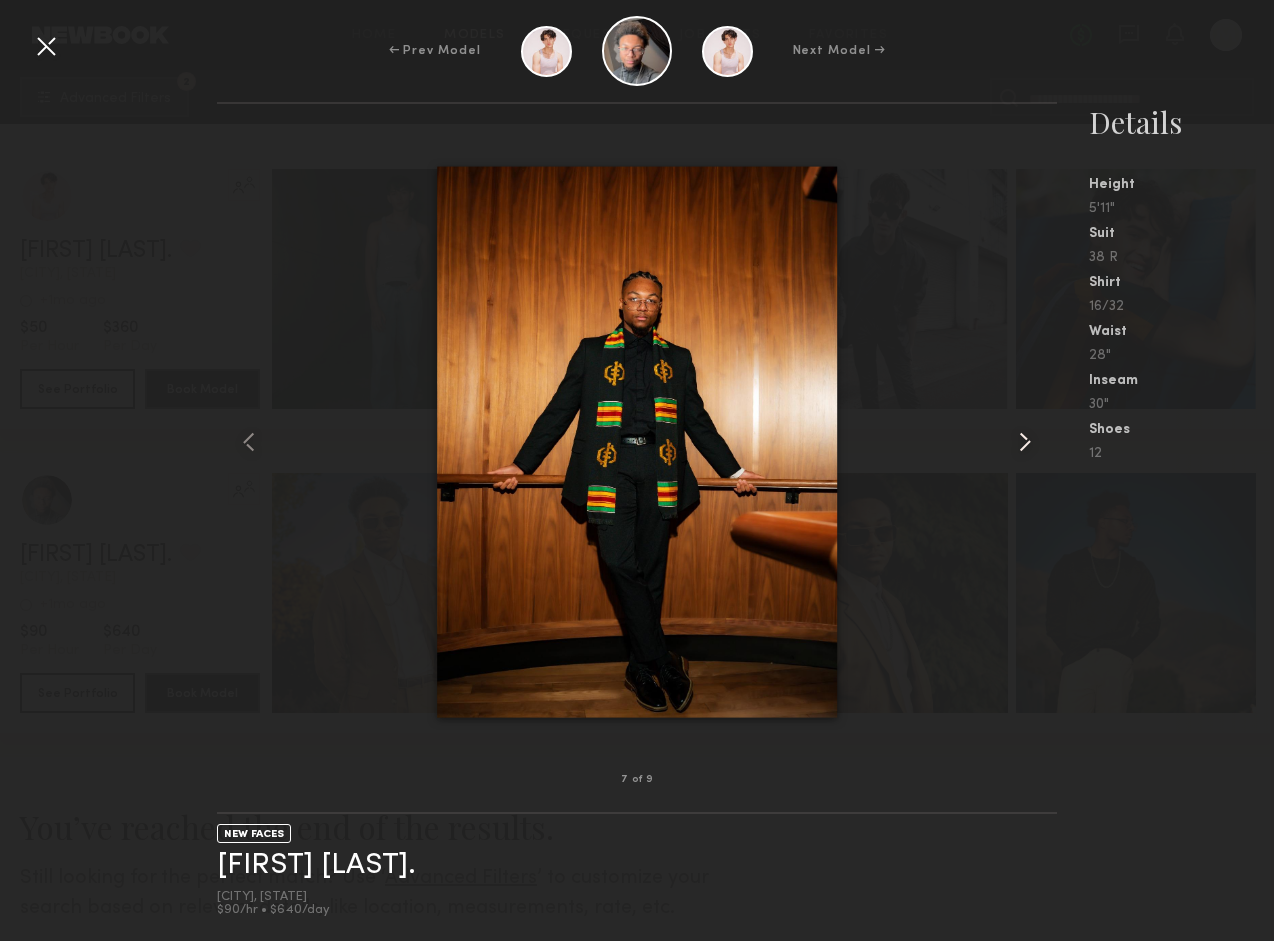 click at bounding box center (1025, 442) 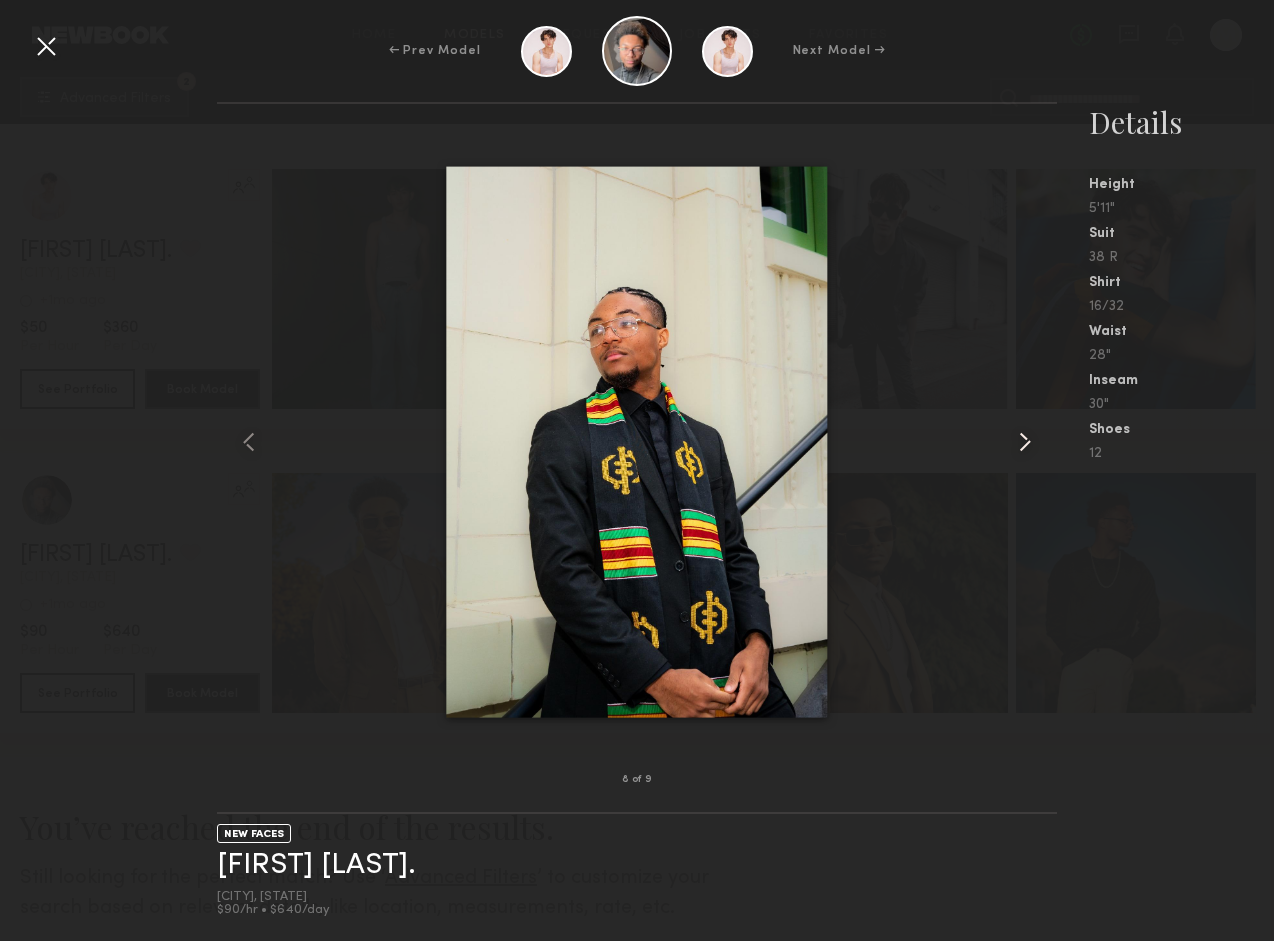 click at bounding box center [1025, 442] 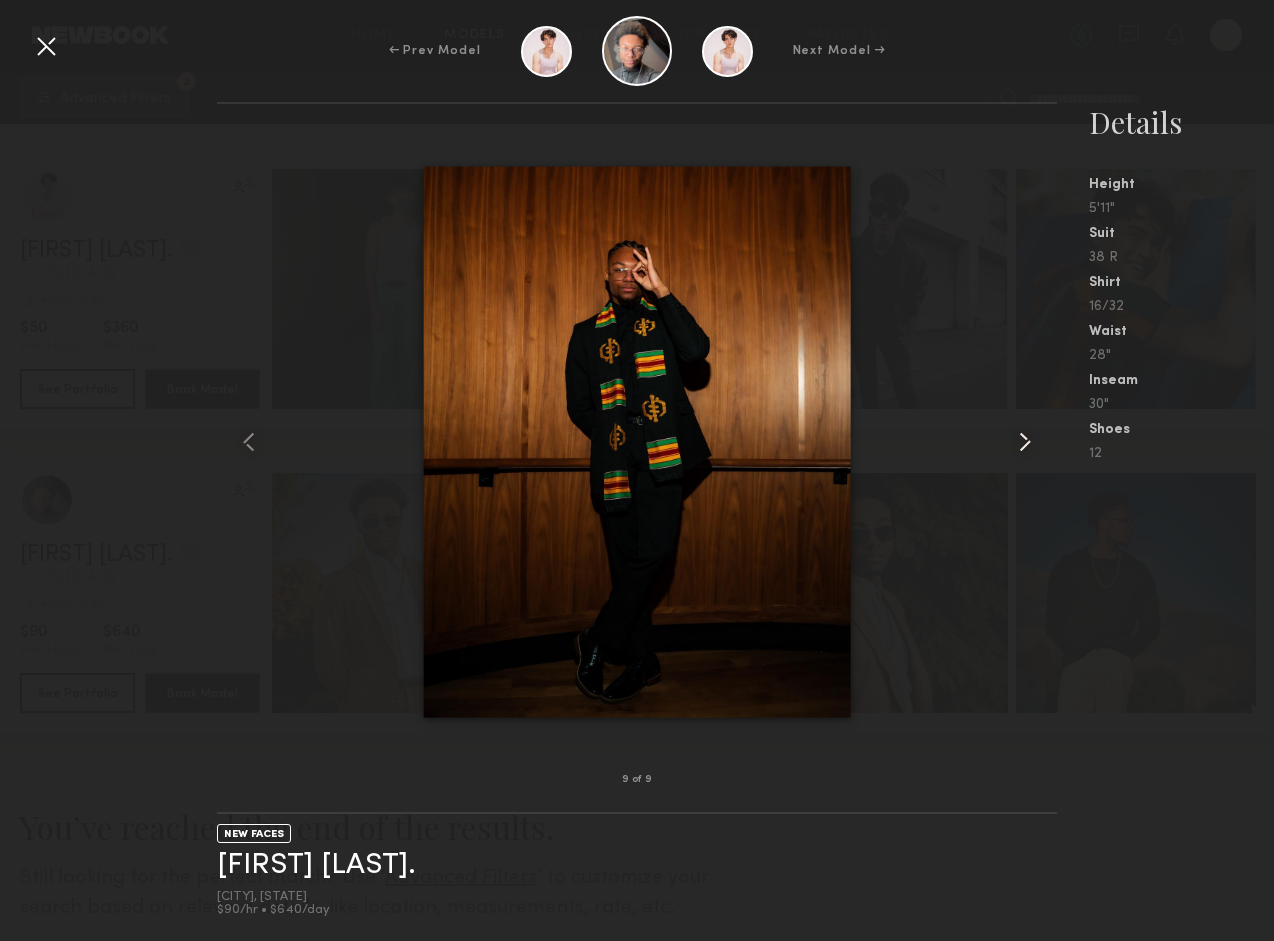 click at bounding box center [1025, 442] 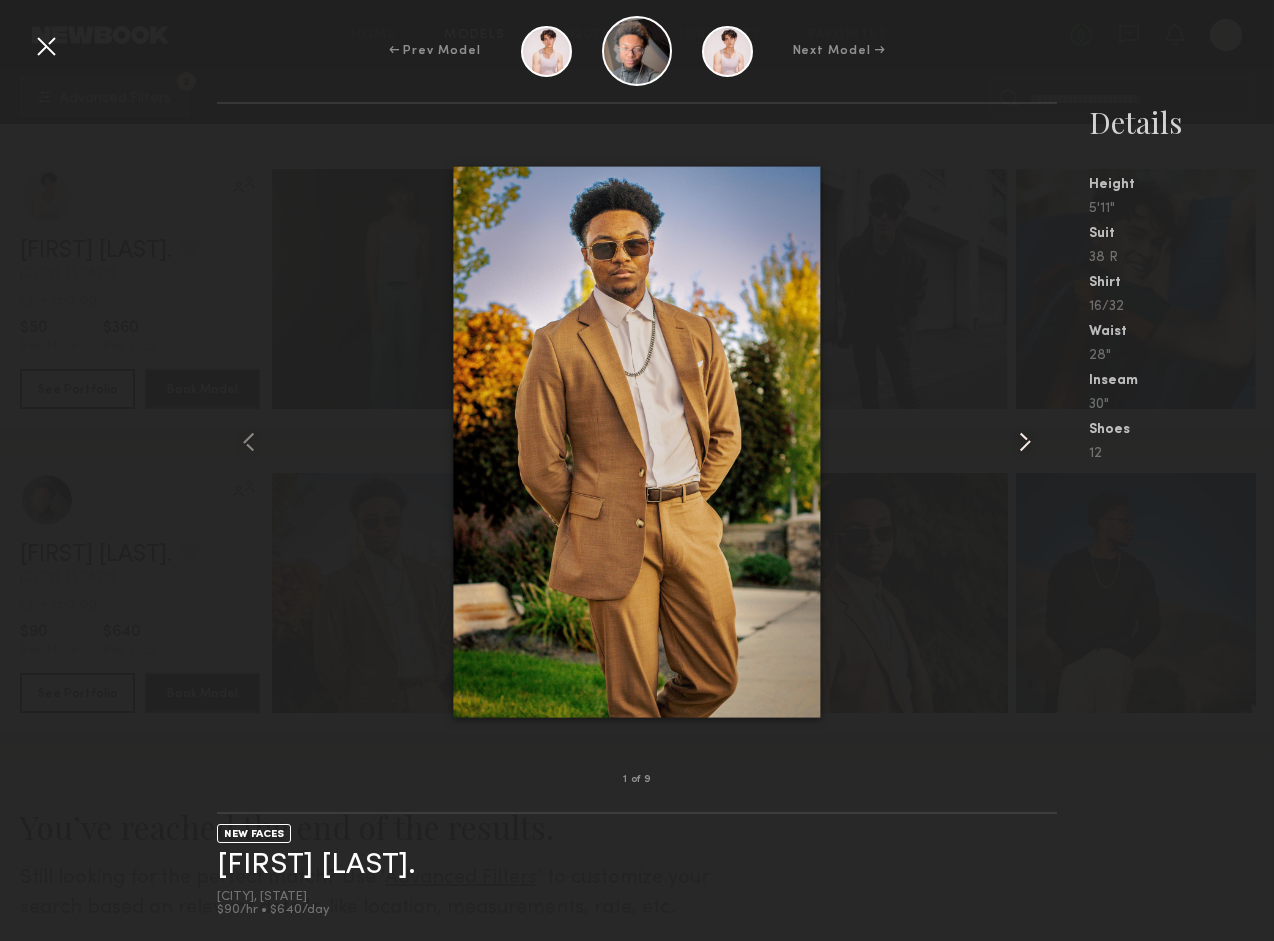 click at bounding box center [1025, 442] 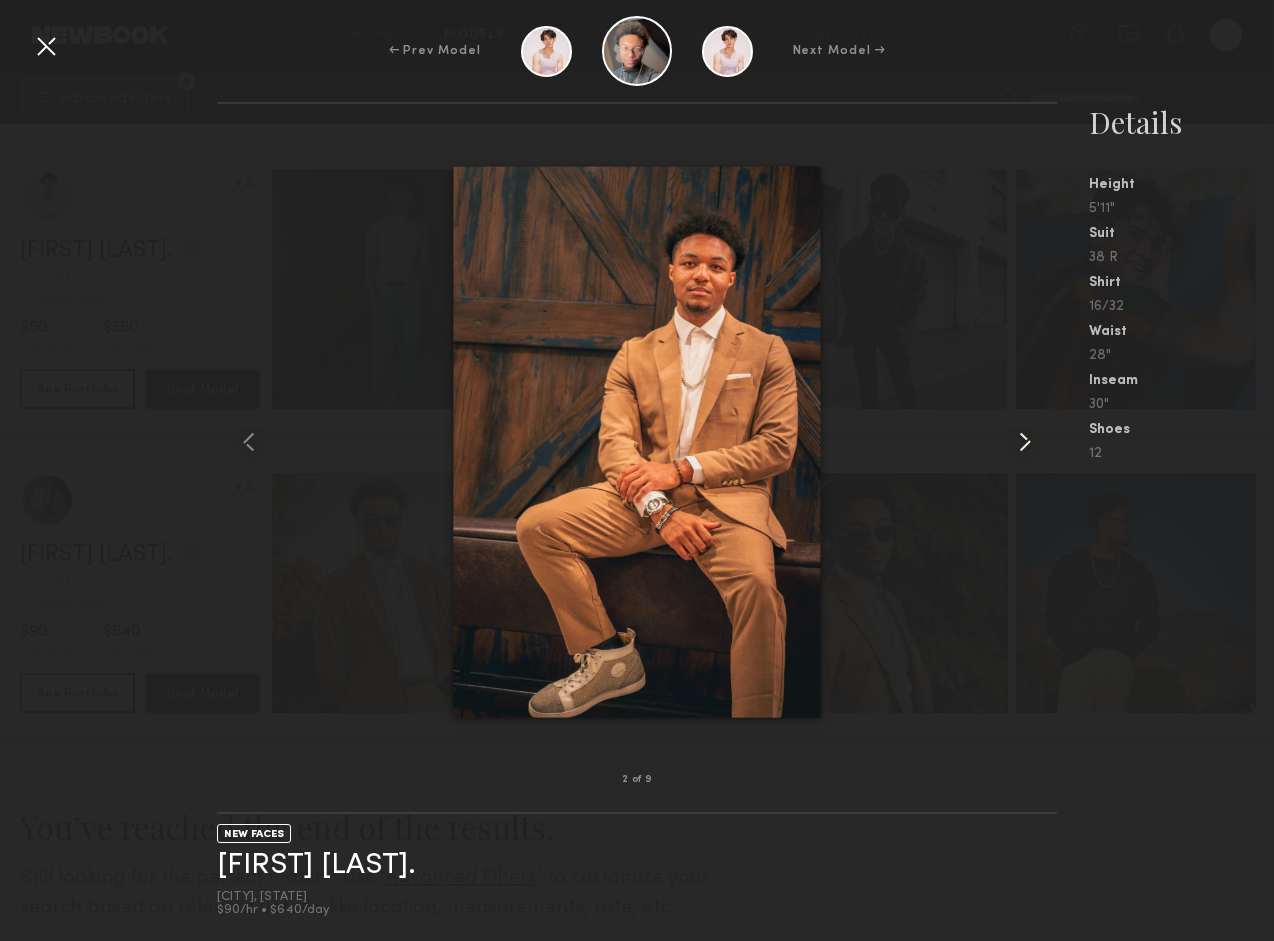 click at bounding box center (1025, 442) 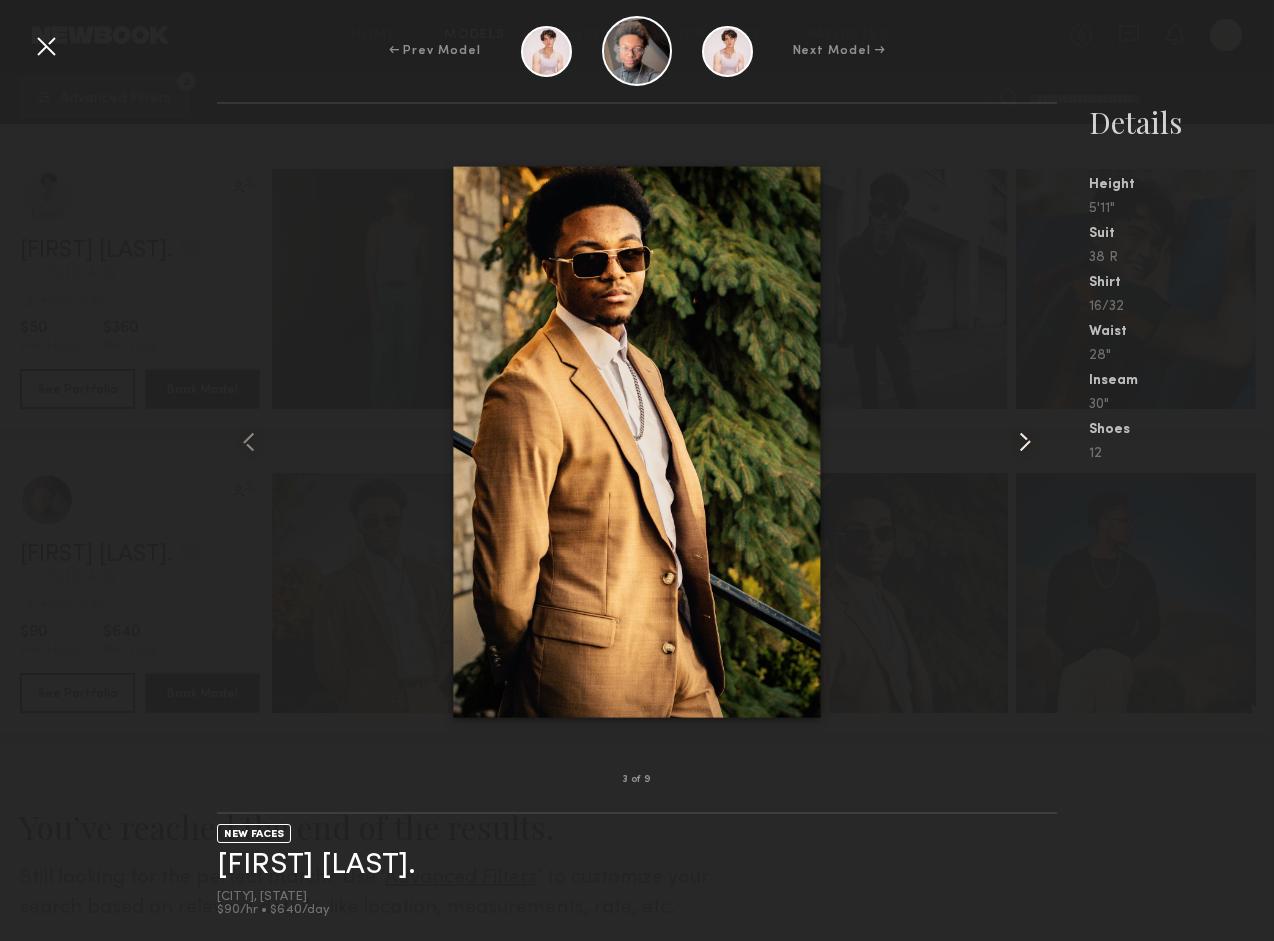 click at bounding box center [1025, 442] 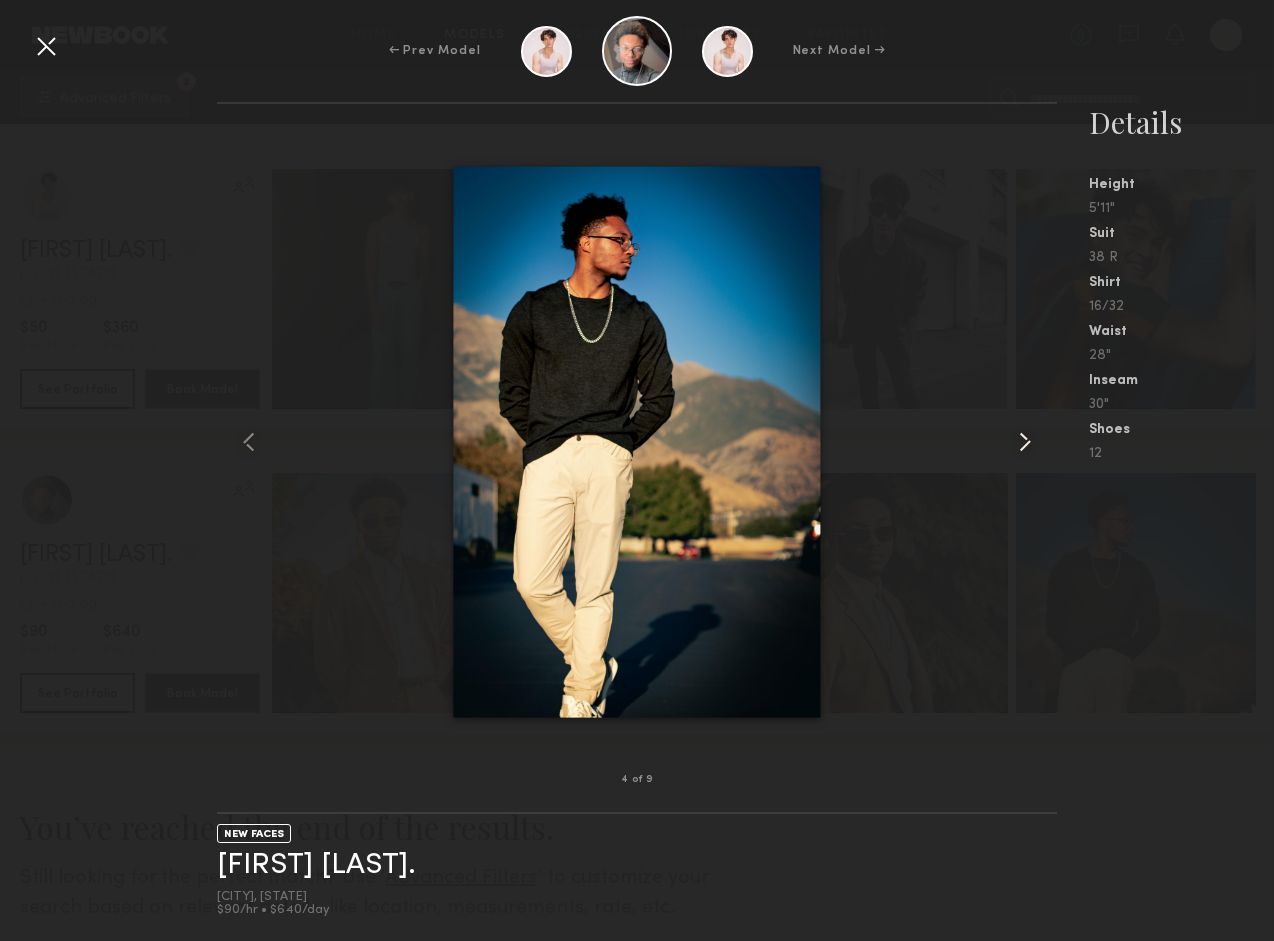 click at bounding box center (1025, 442) 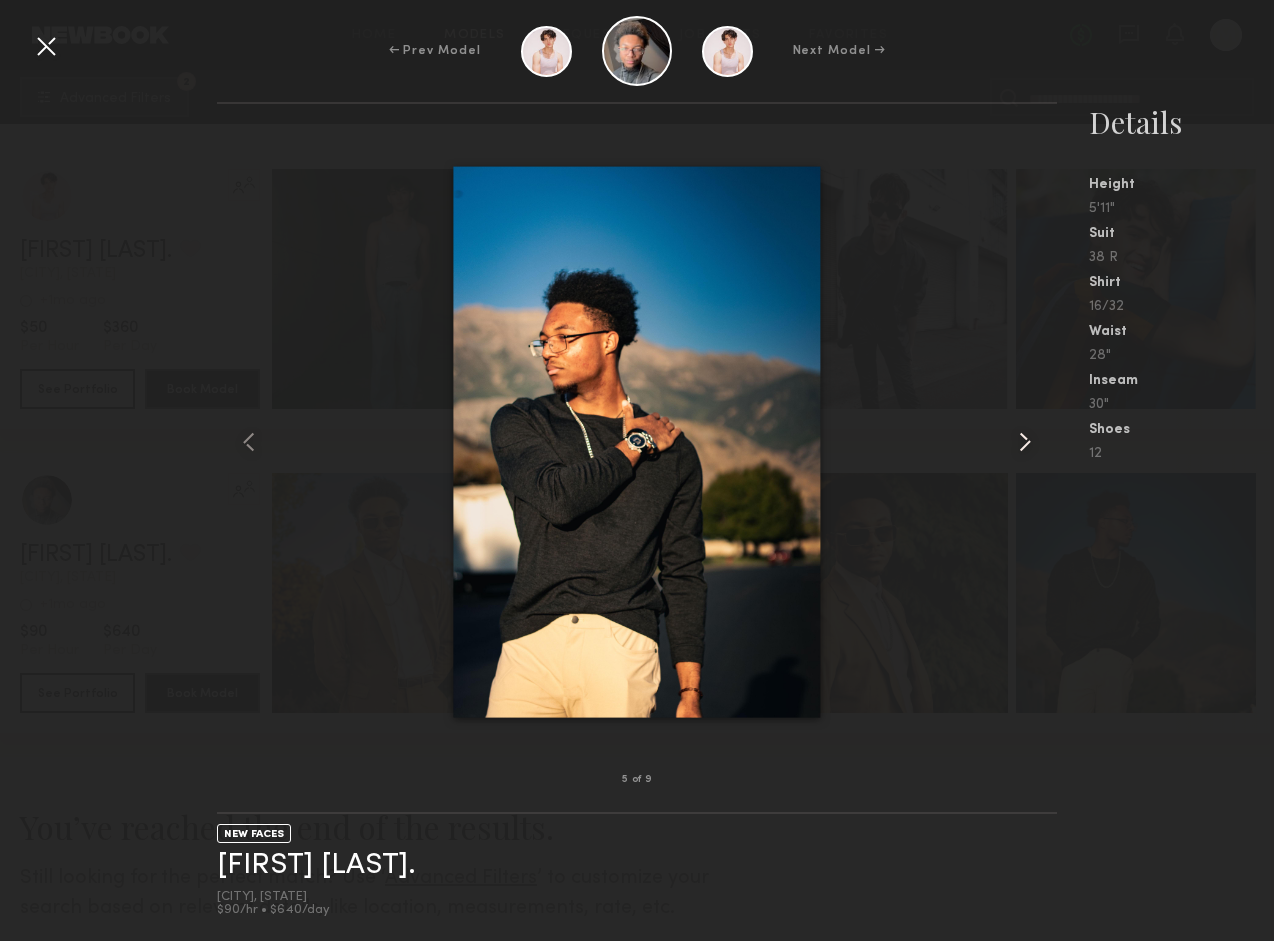click at bounding box center (1025, 442) 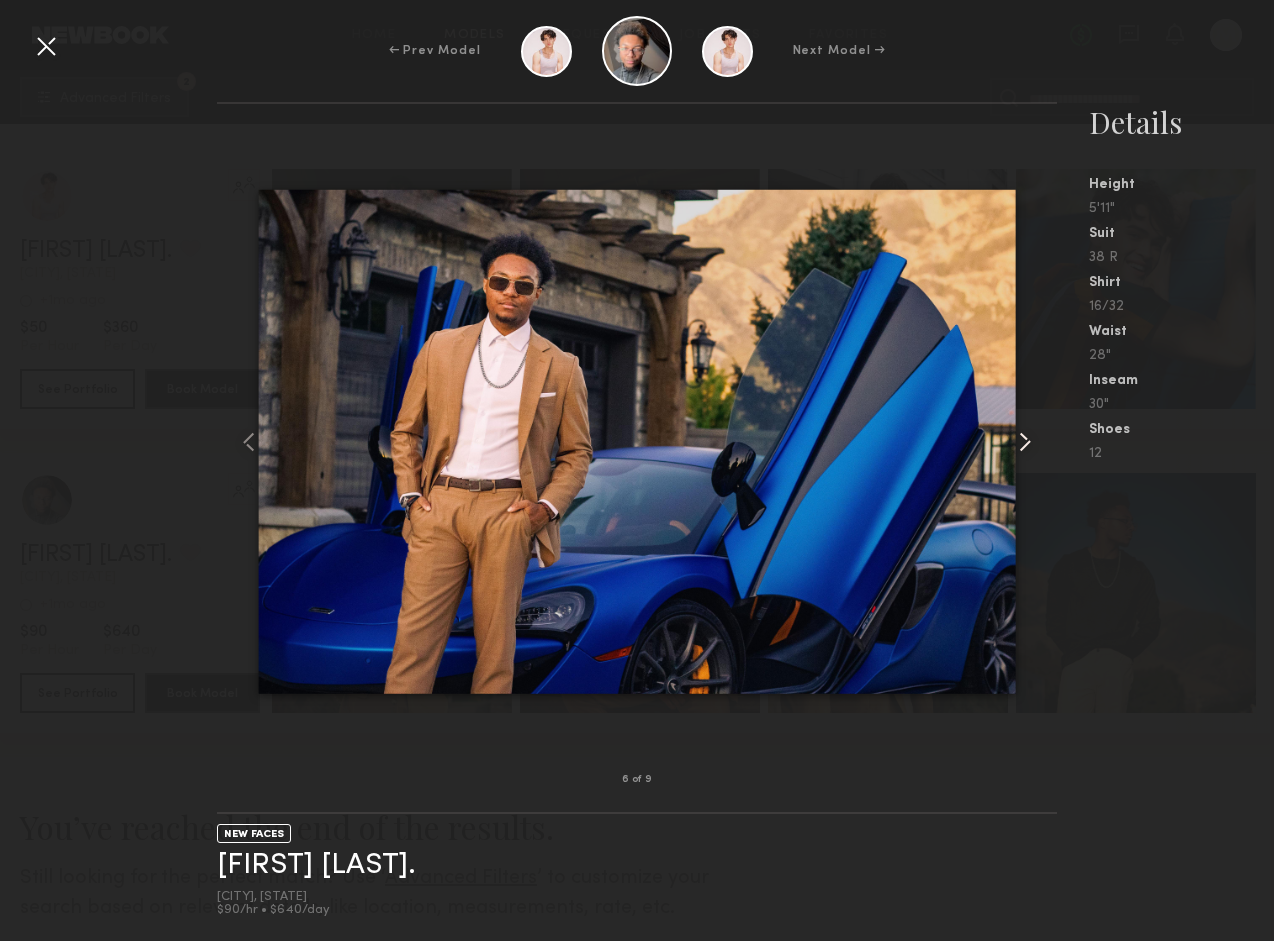 click at bounding box center (1025, 442) 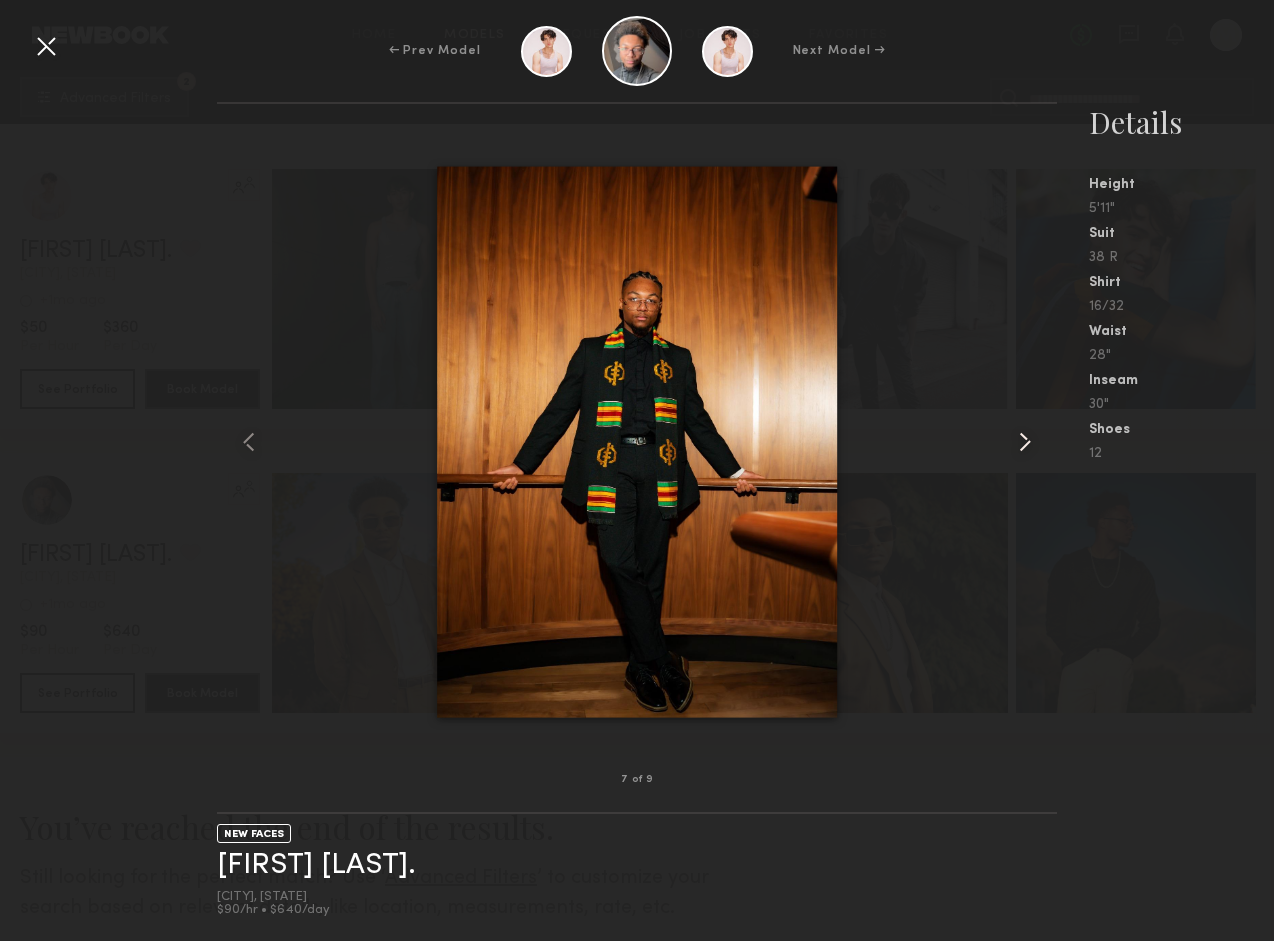 click at bounding box center (1025, 442) 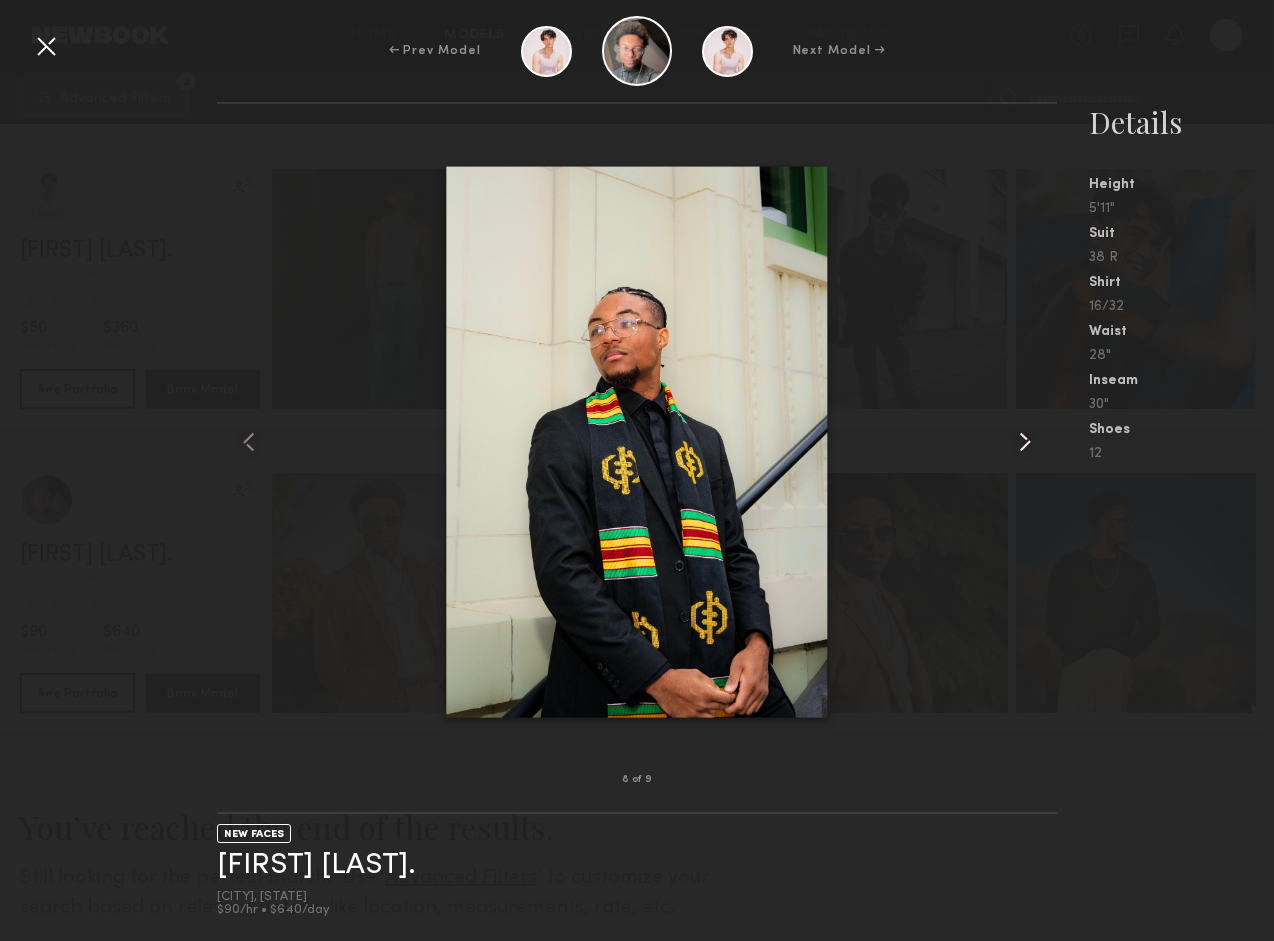 click at bounding box center [1025, 442] 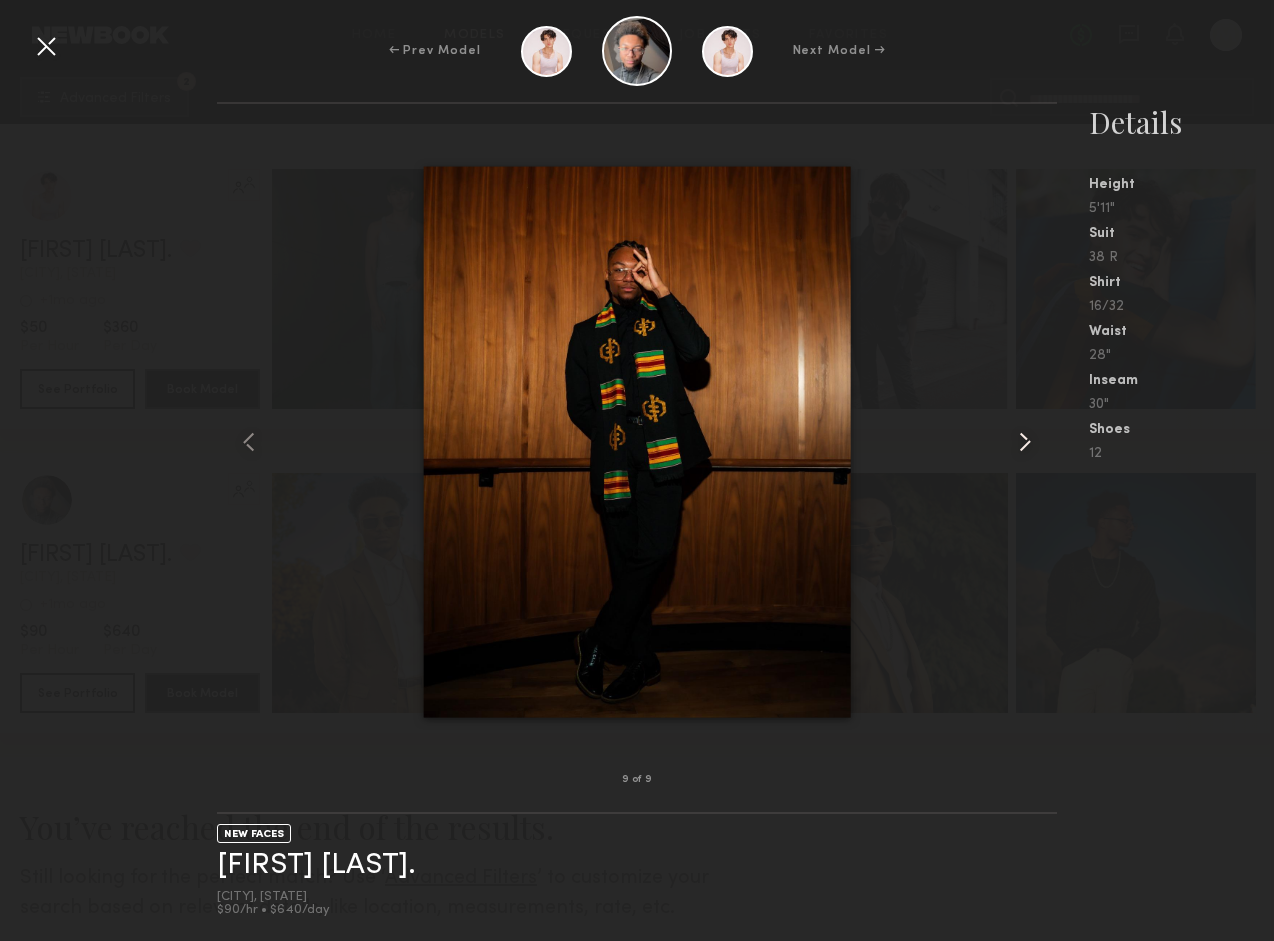click at bounding box center [1025, 442] 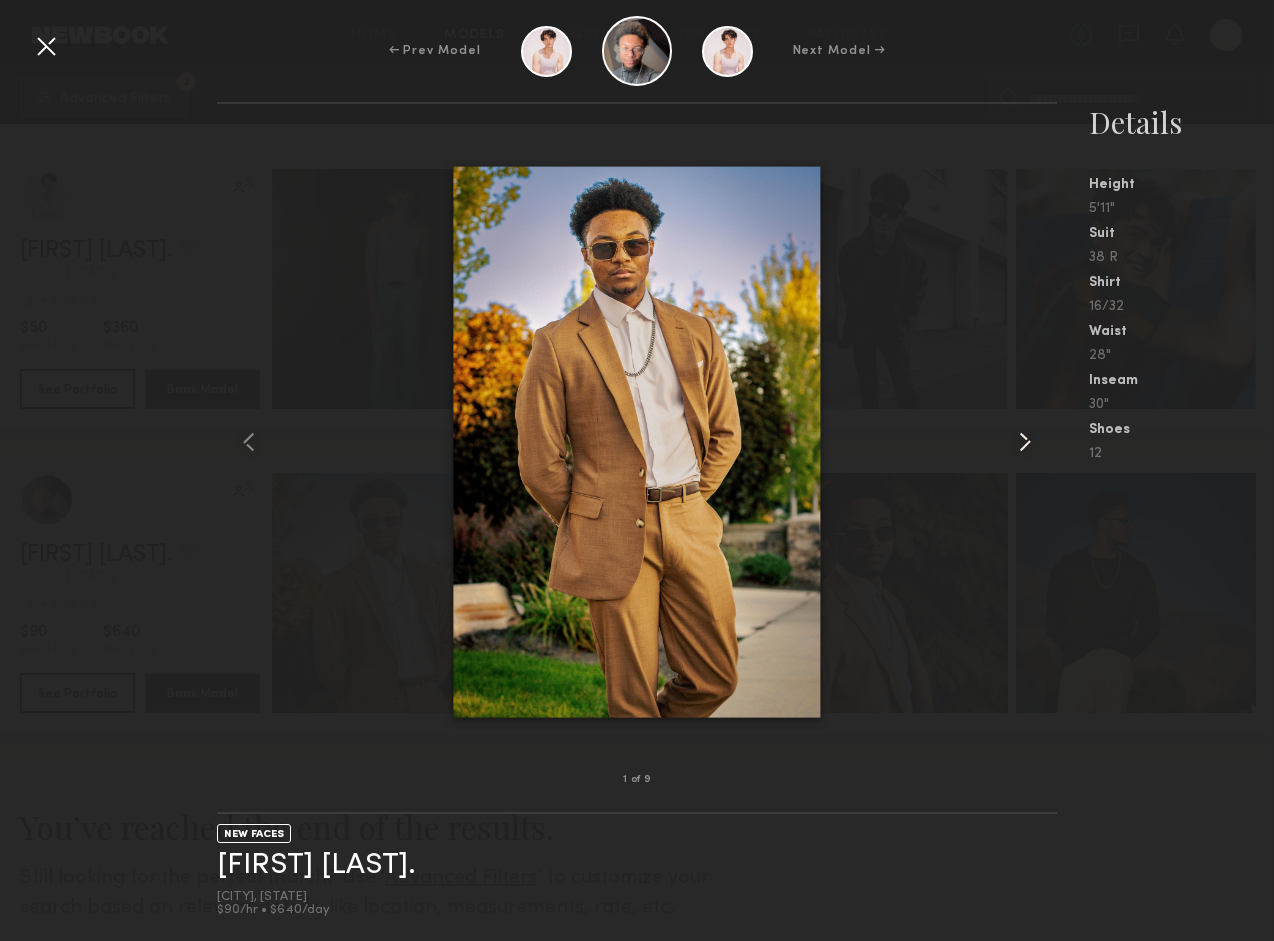 click at bounding box center (1025, 442) 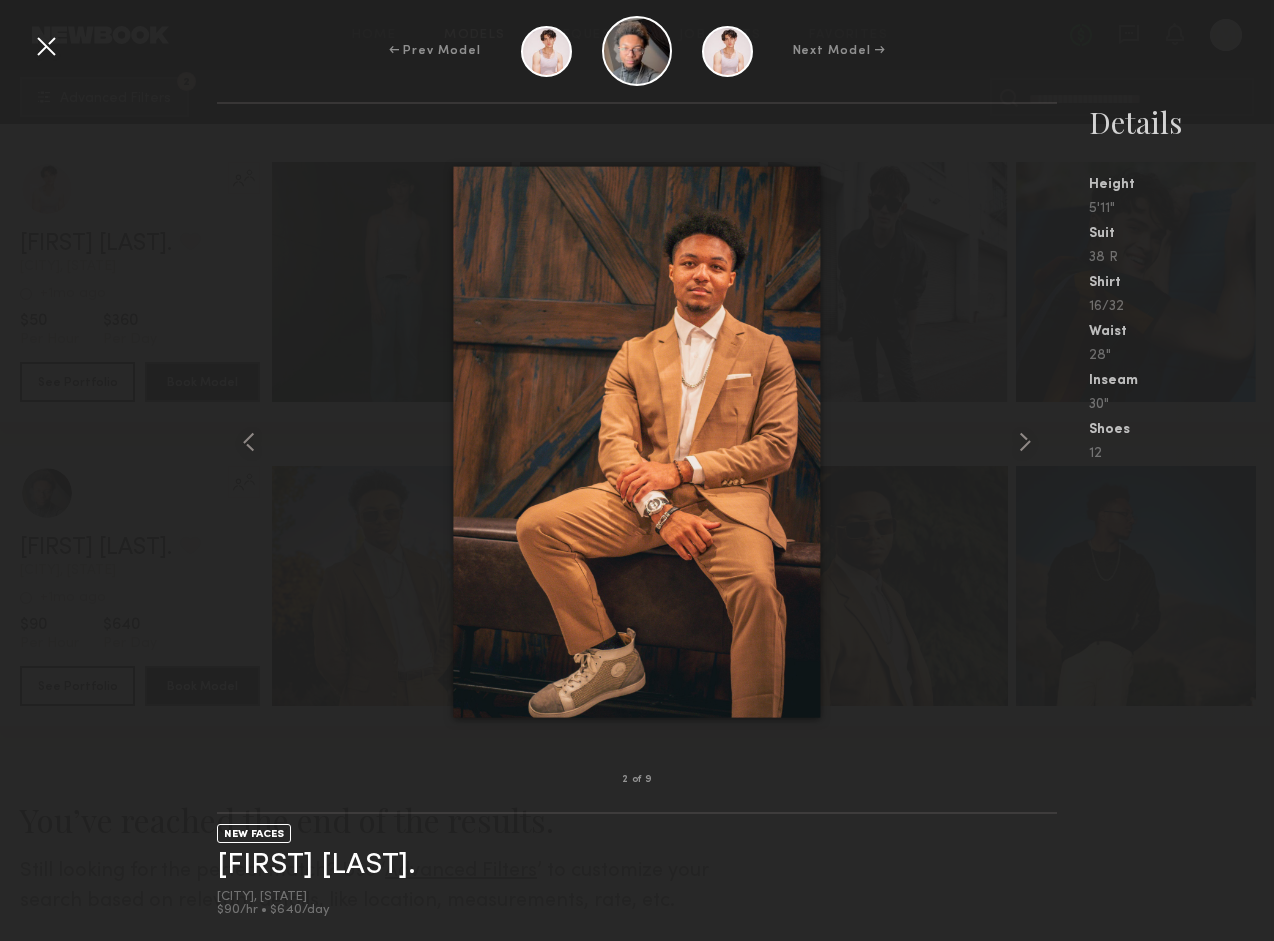 scroll, scrollTop: 317, scrollLeft: 0, axis: vertical 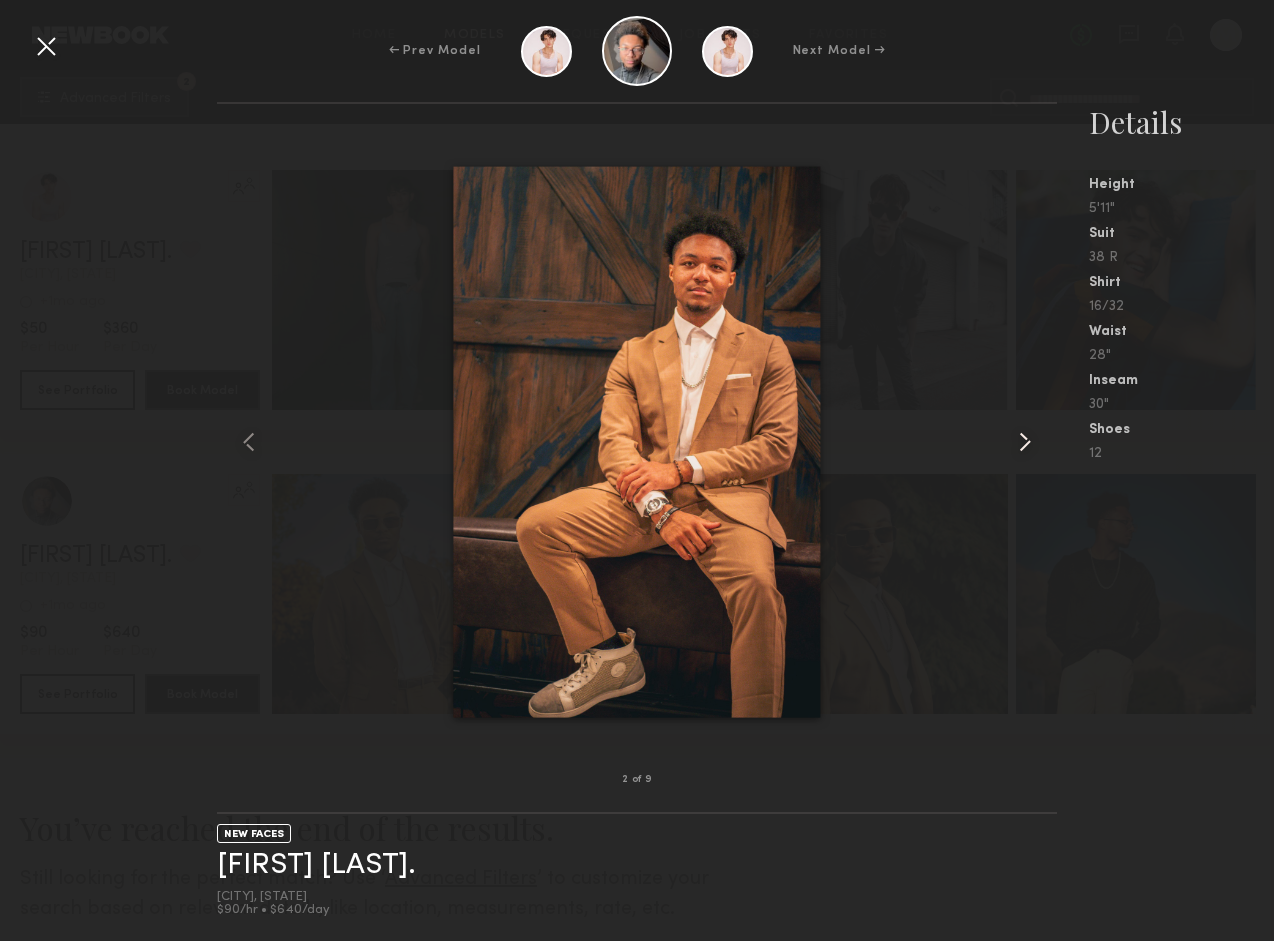 click at bounding box center [1025, 442] 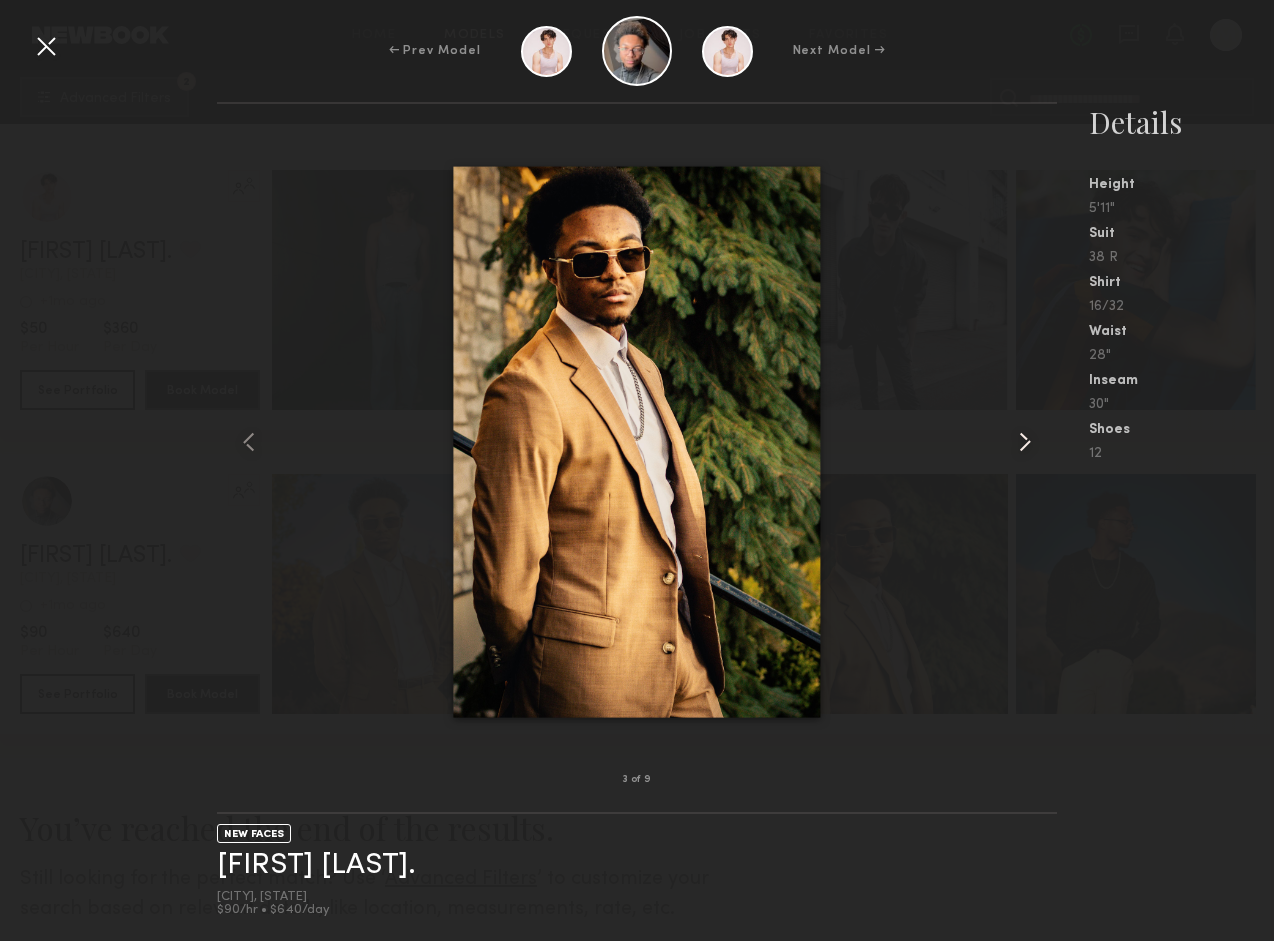 click at bounding box center (1025, 442) 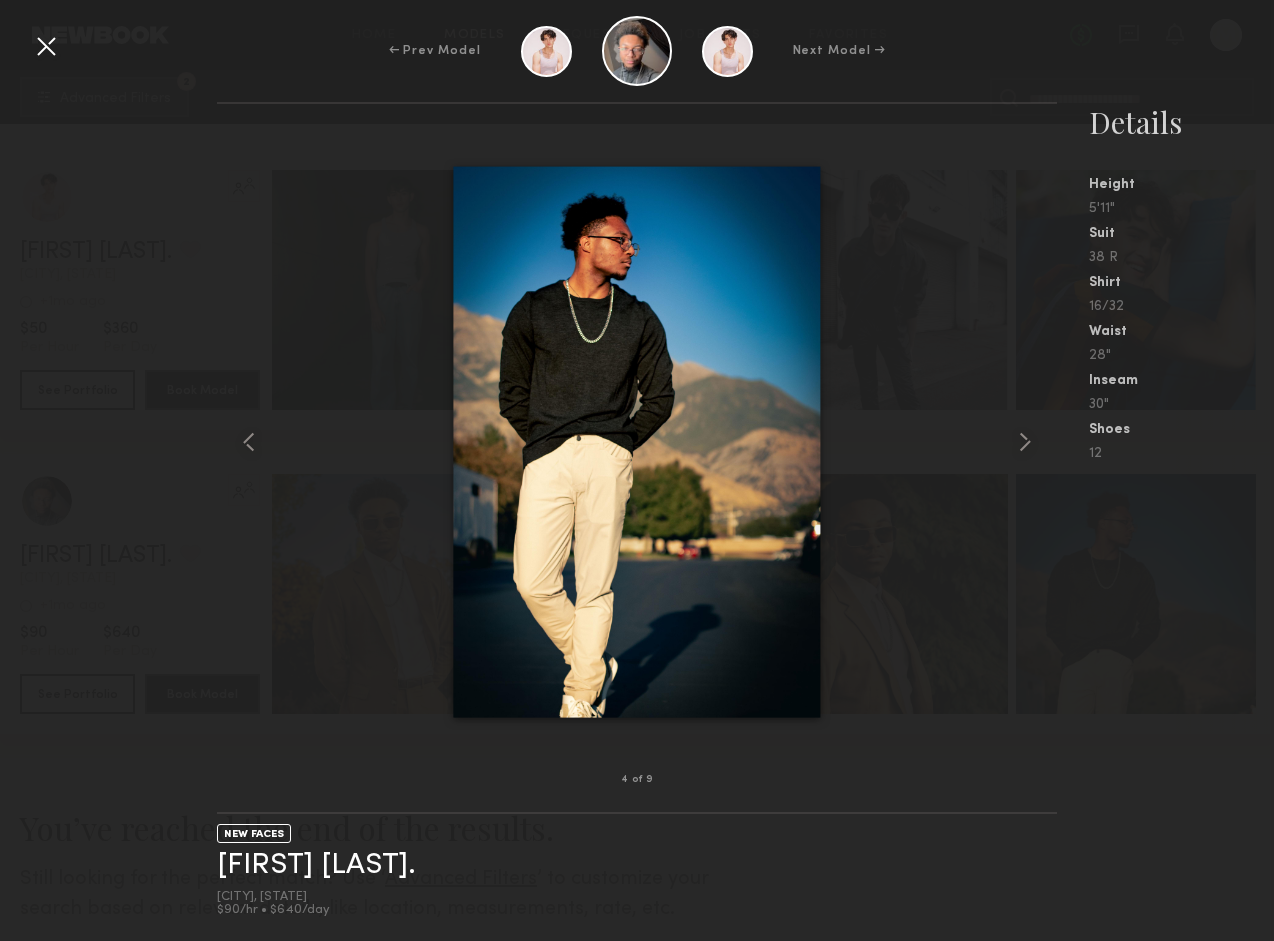 click at bounding box center (46, 46) 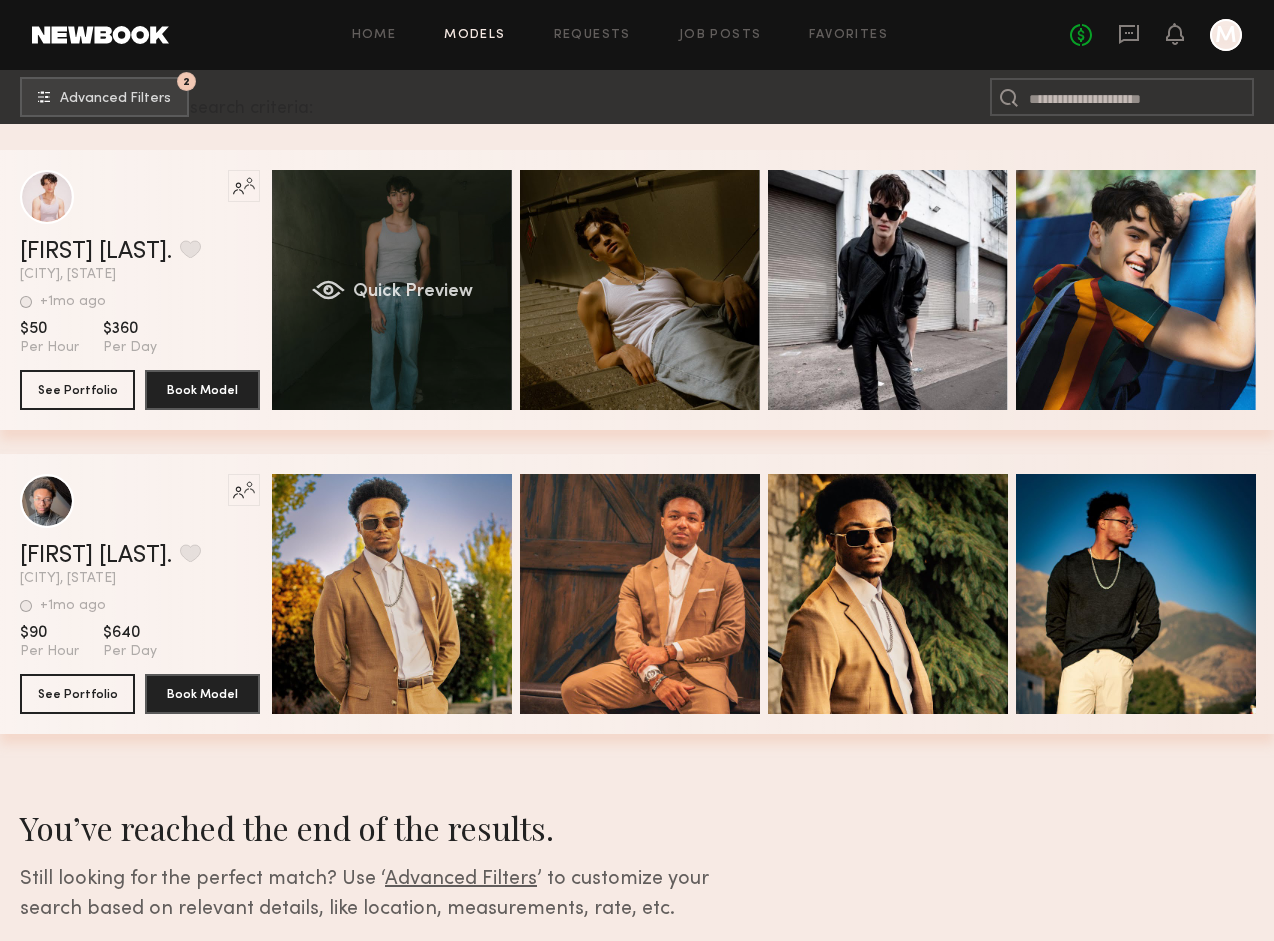 click on "Quick Preview" 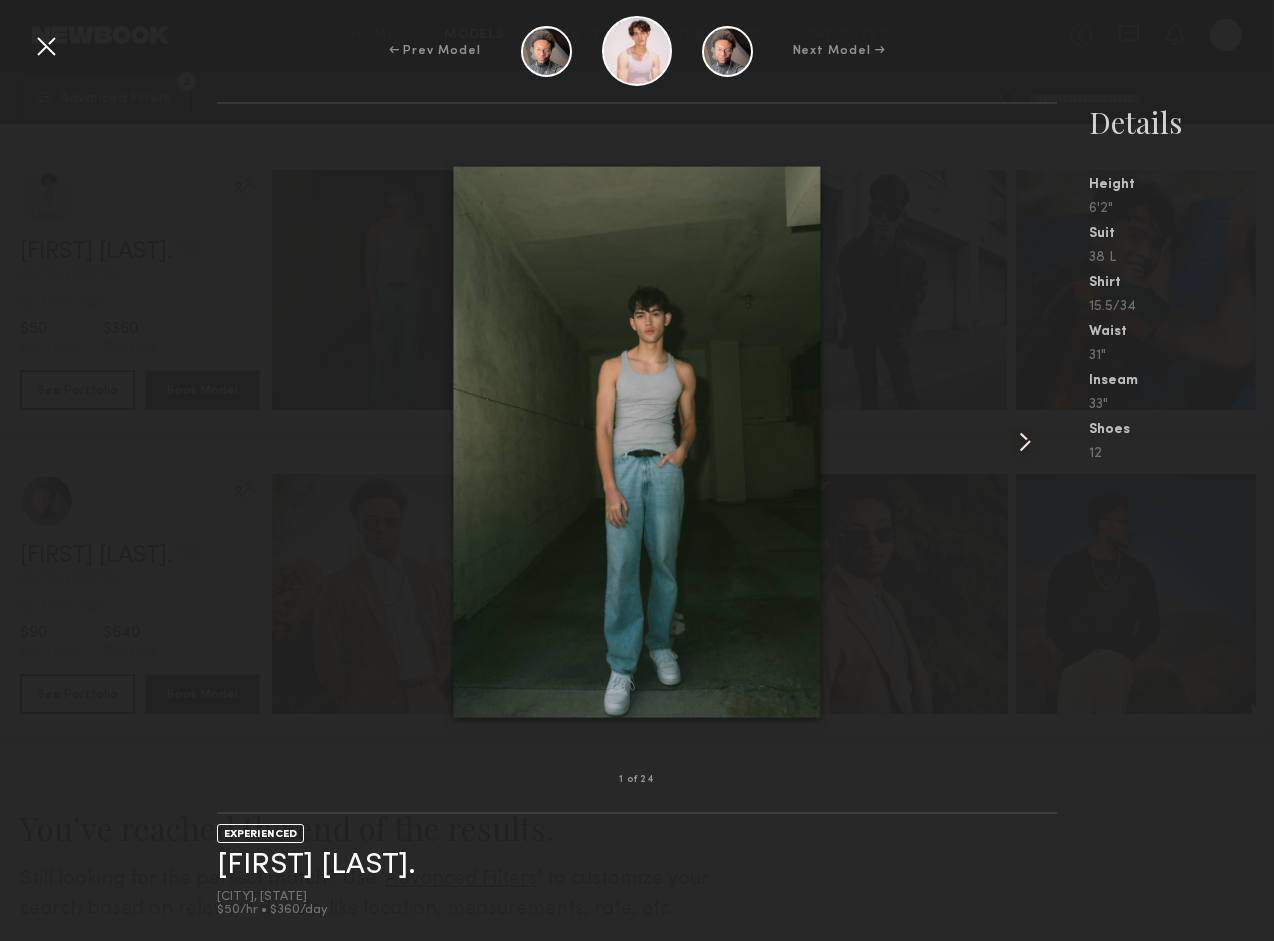 click at bounding box center (1025, 442) 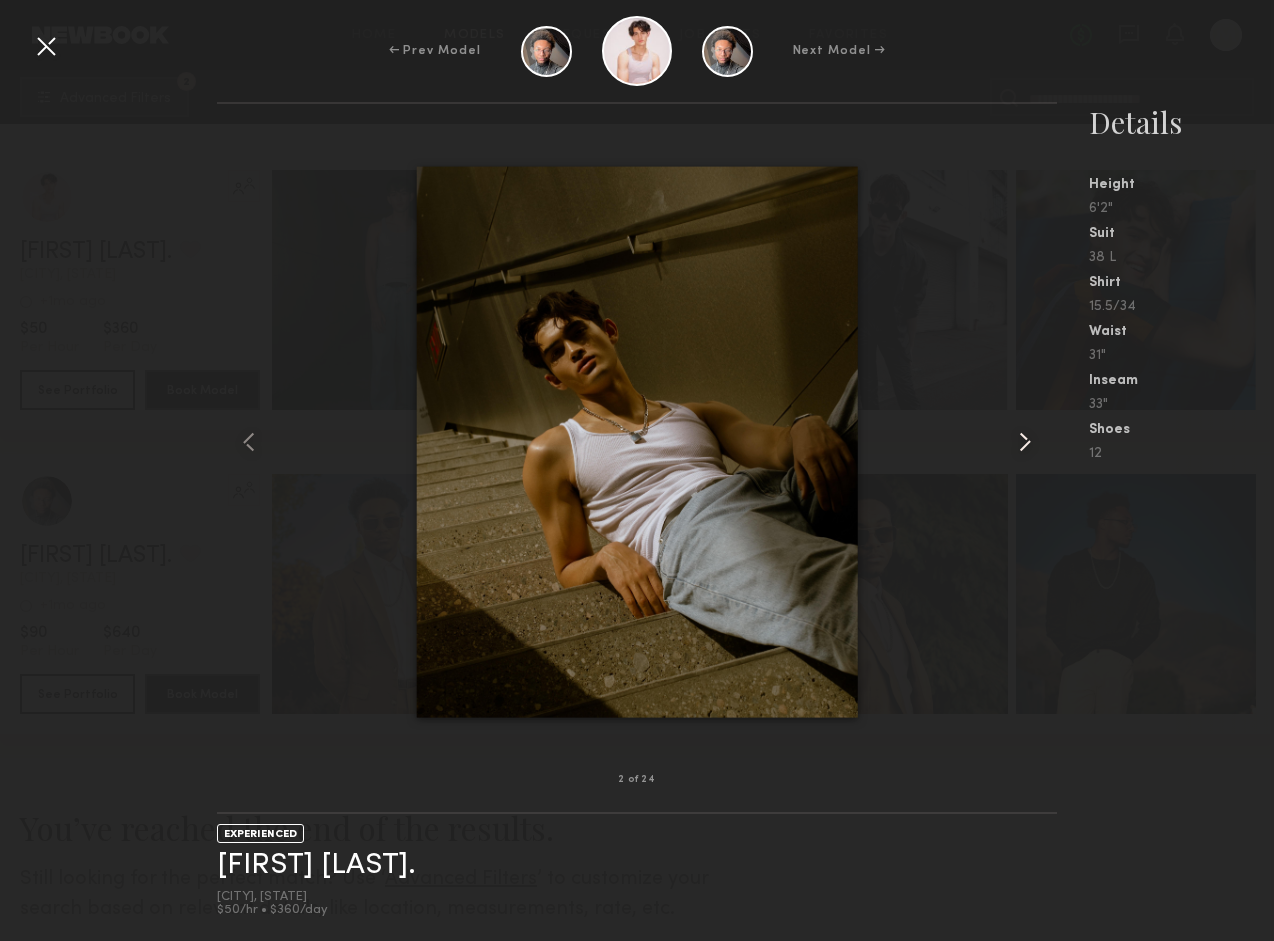 click at bounding box center [1025, 442] 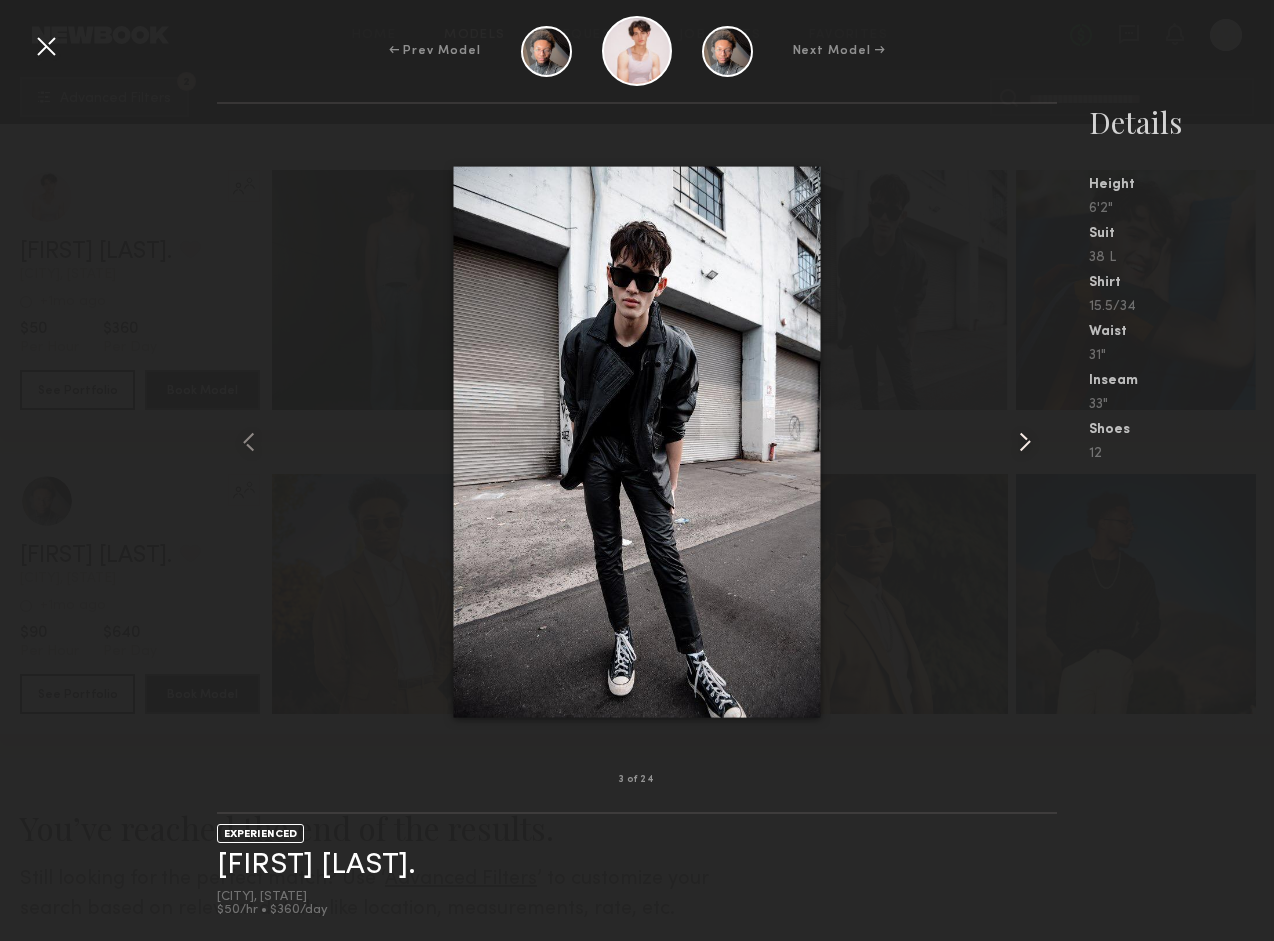 click at bounding box center [1025, 442] 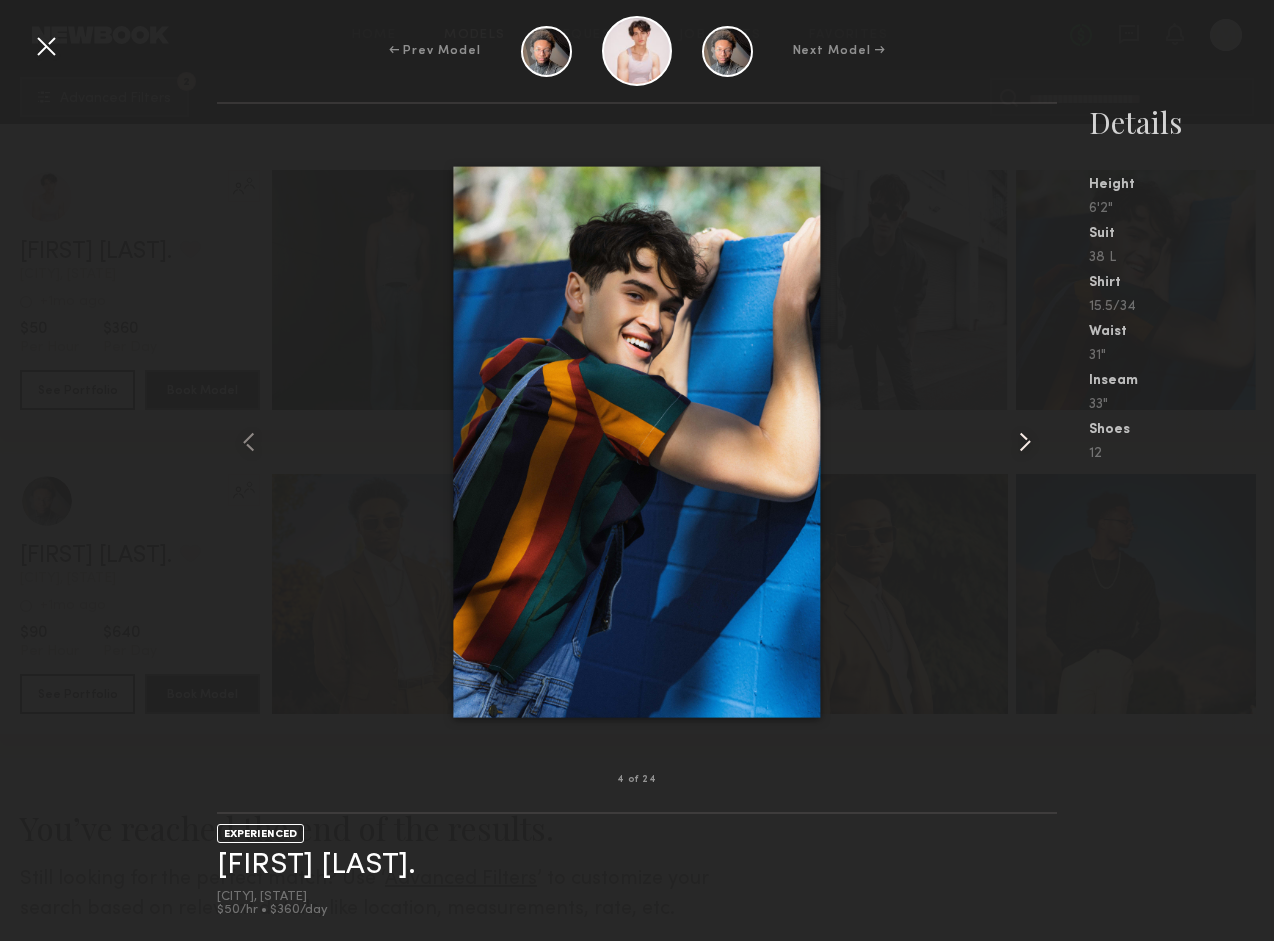click at bounding box center [1025, 442] 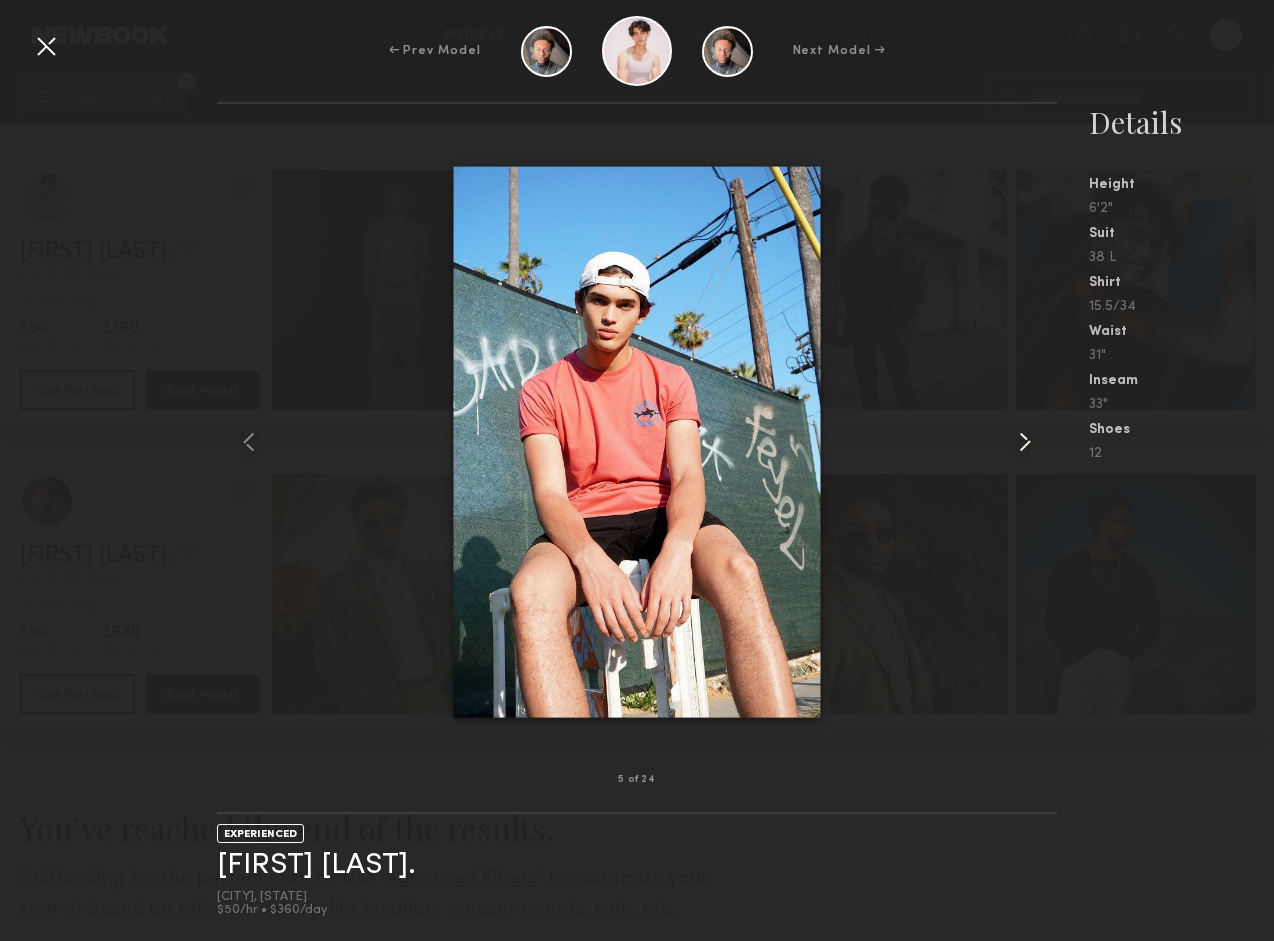 click at bounding box center (1025, 442) 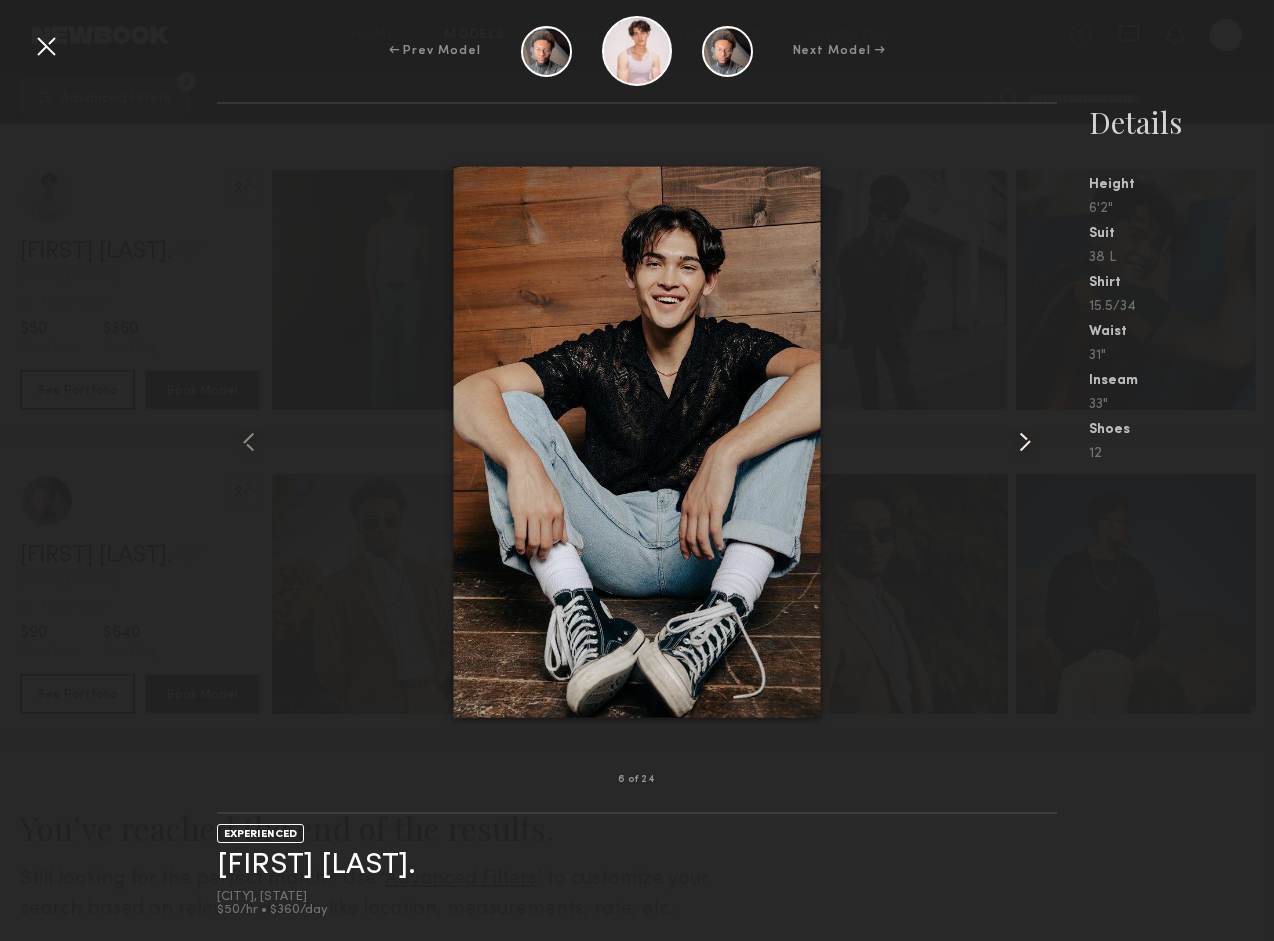 click at bounding box center [1025, 442] 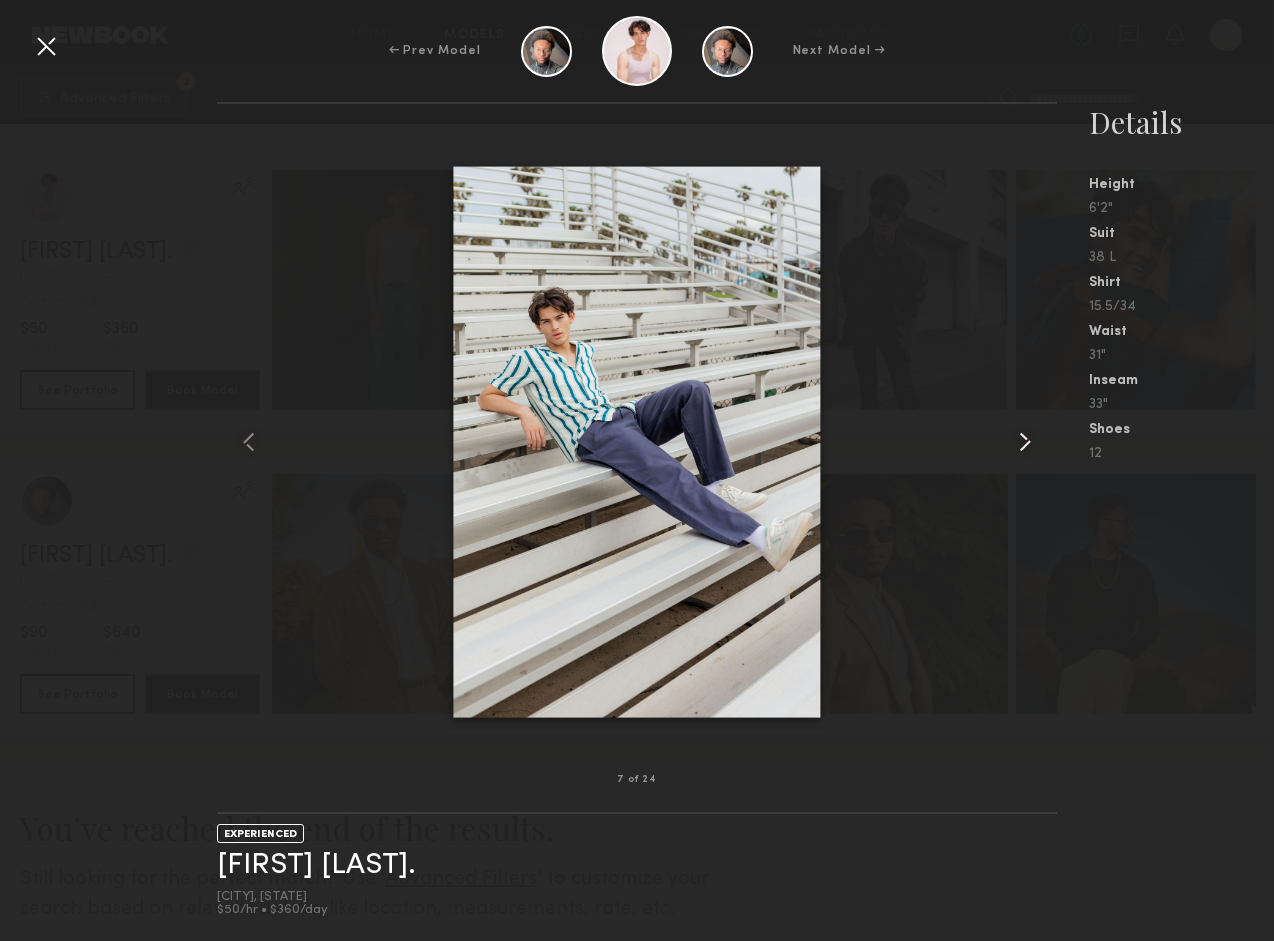 click at bounding box center (1025, 442) 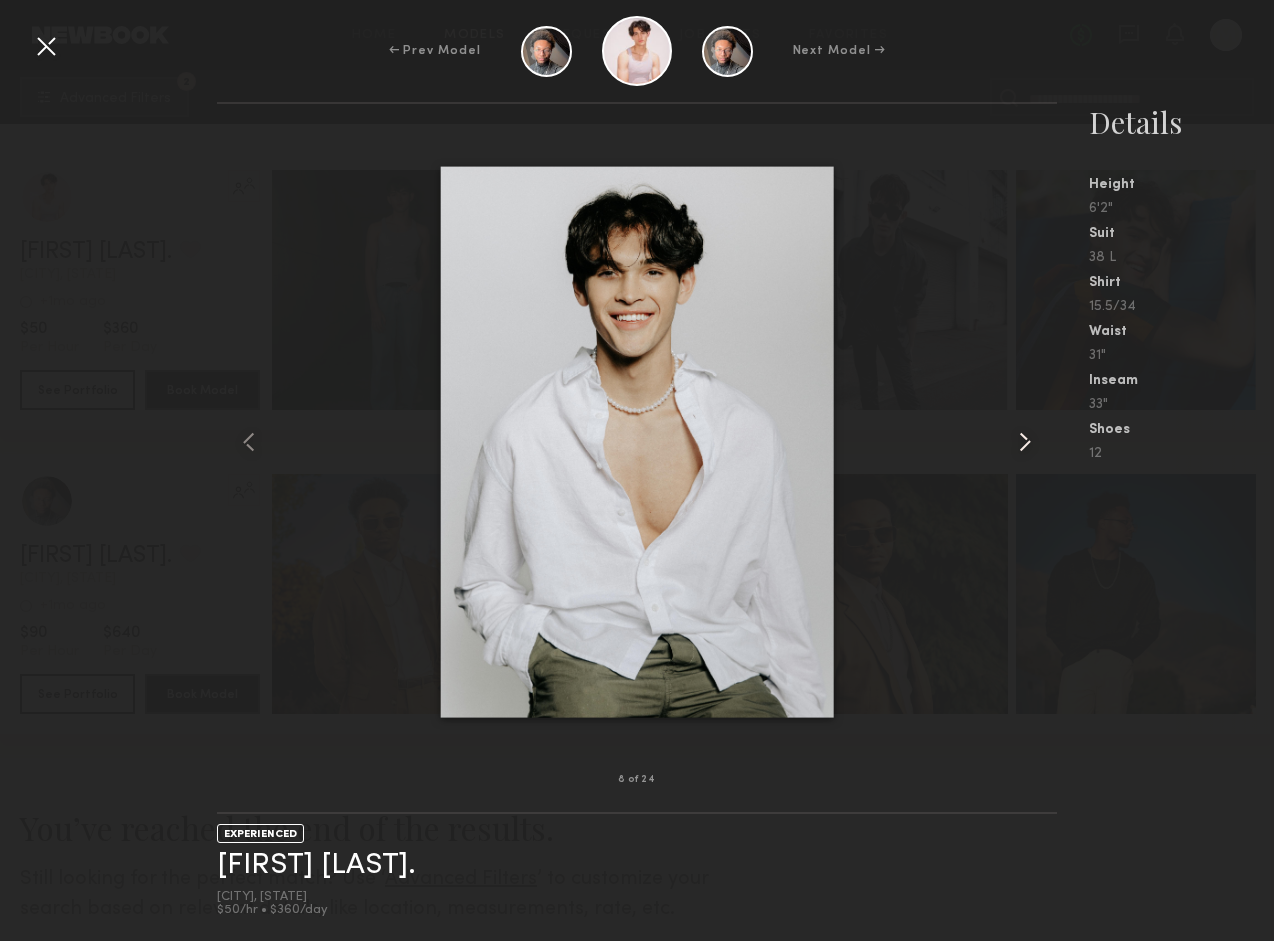 click at bounding box center [1025, 442] 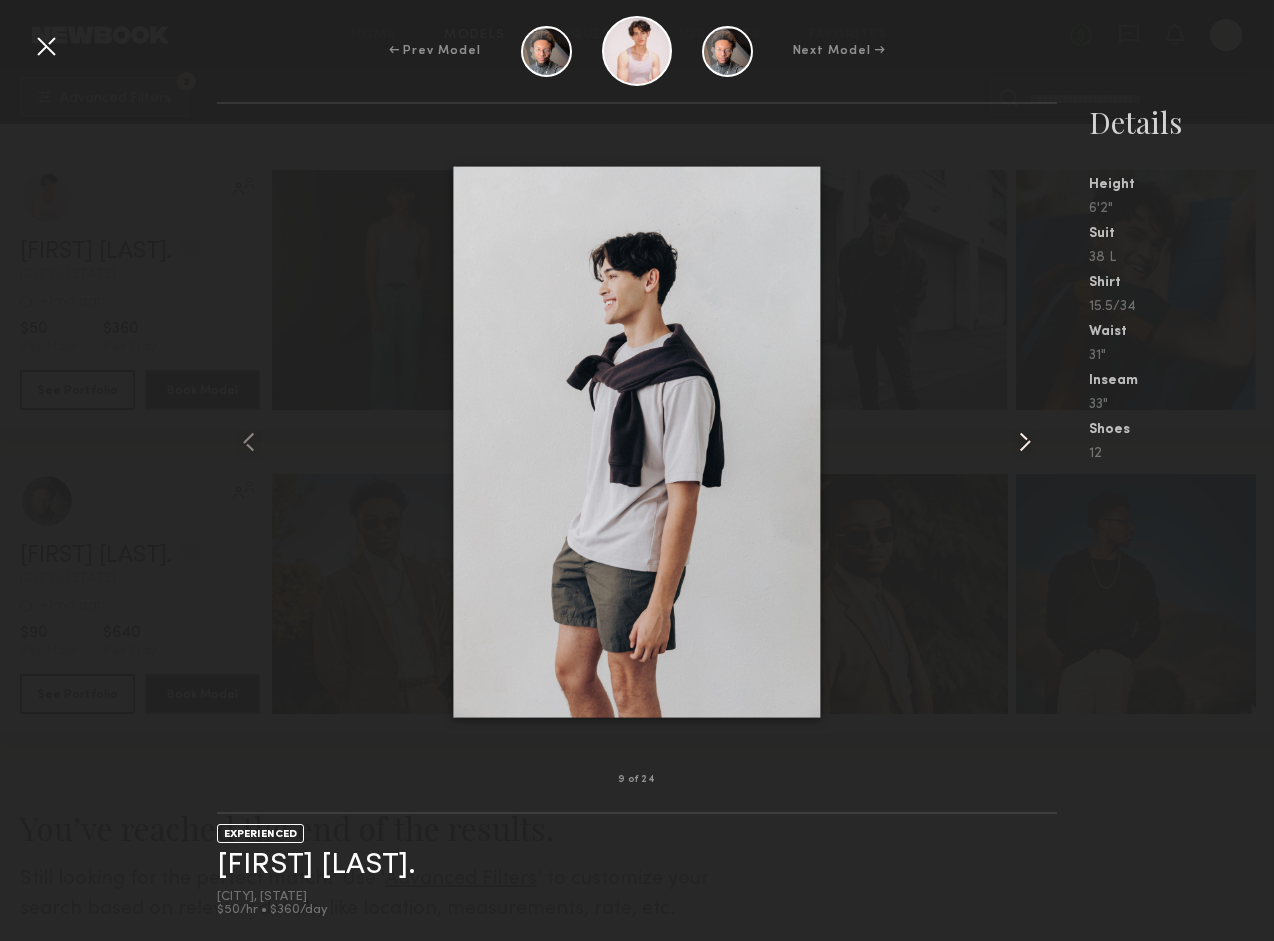 click at bounding box center [1025, 442] 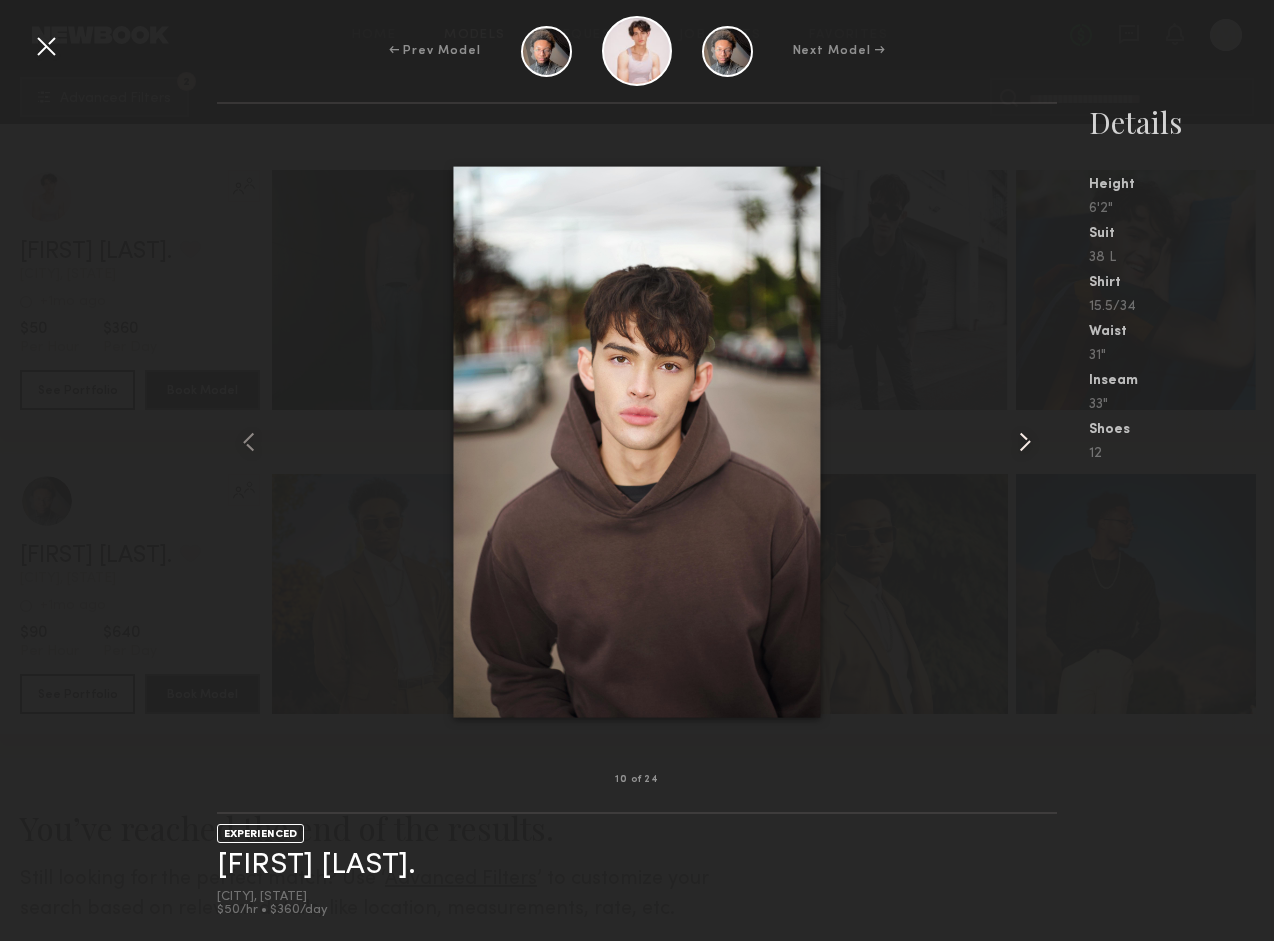 click at bounding box center (1025, 442) 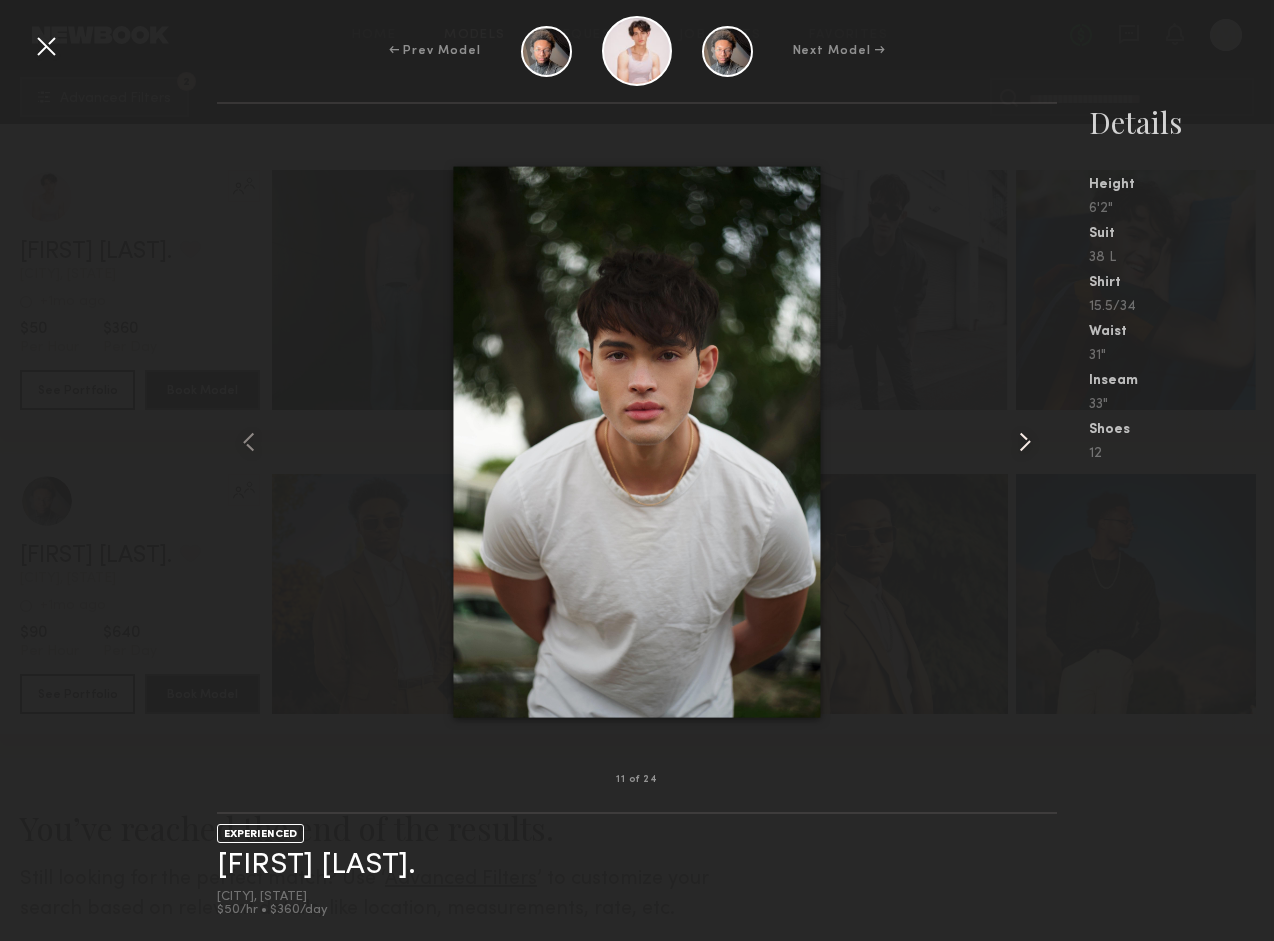 click at bounding box center [1025, 442] 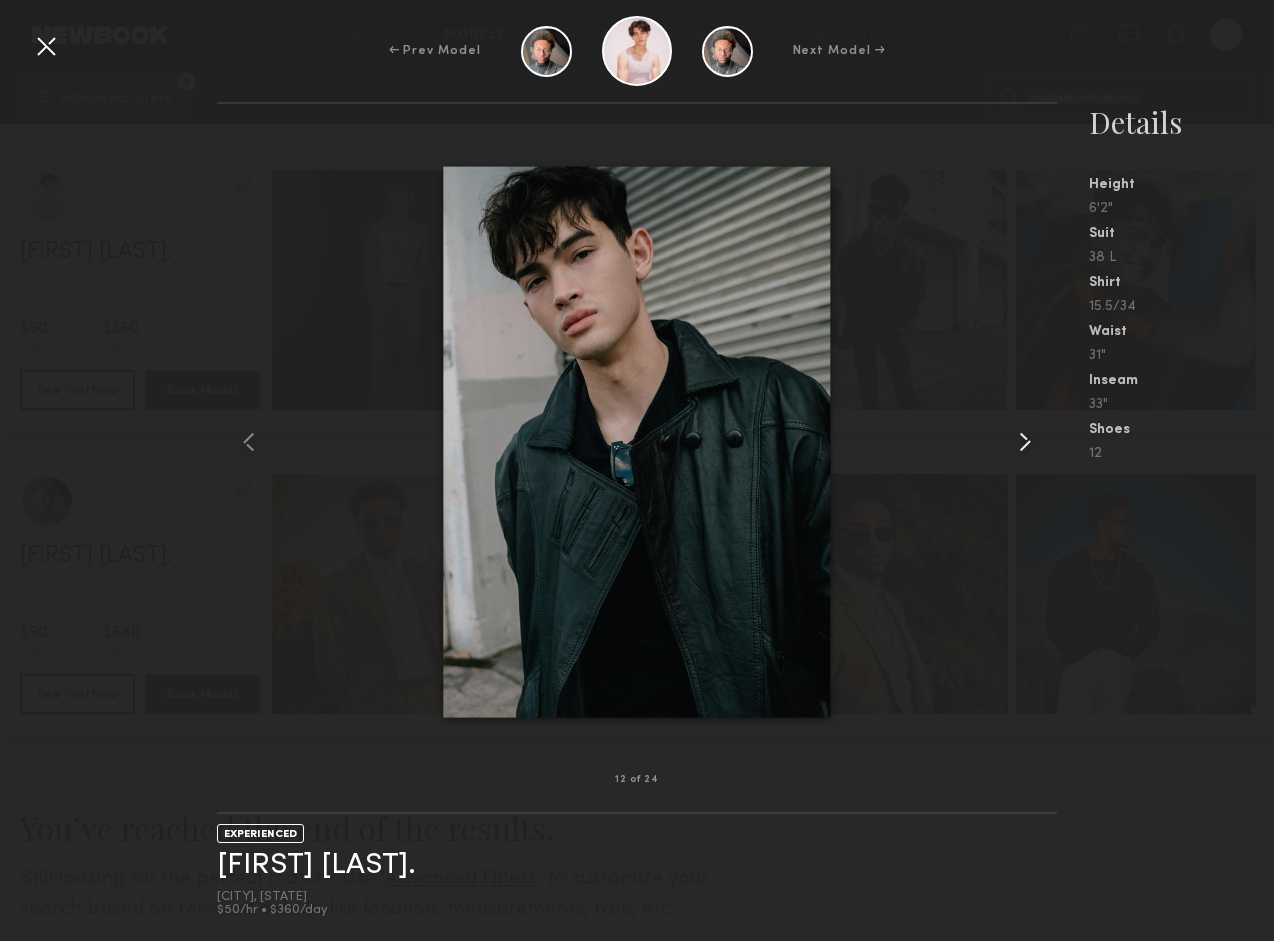 click at bounding box center (1025, 442) 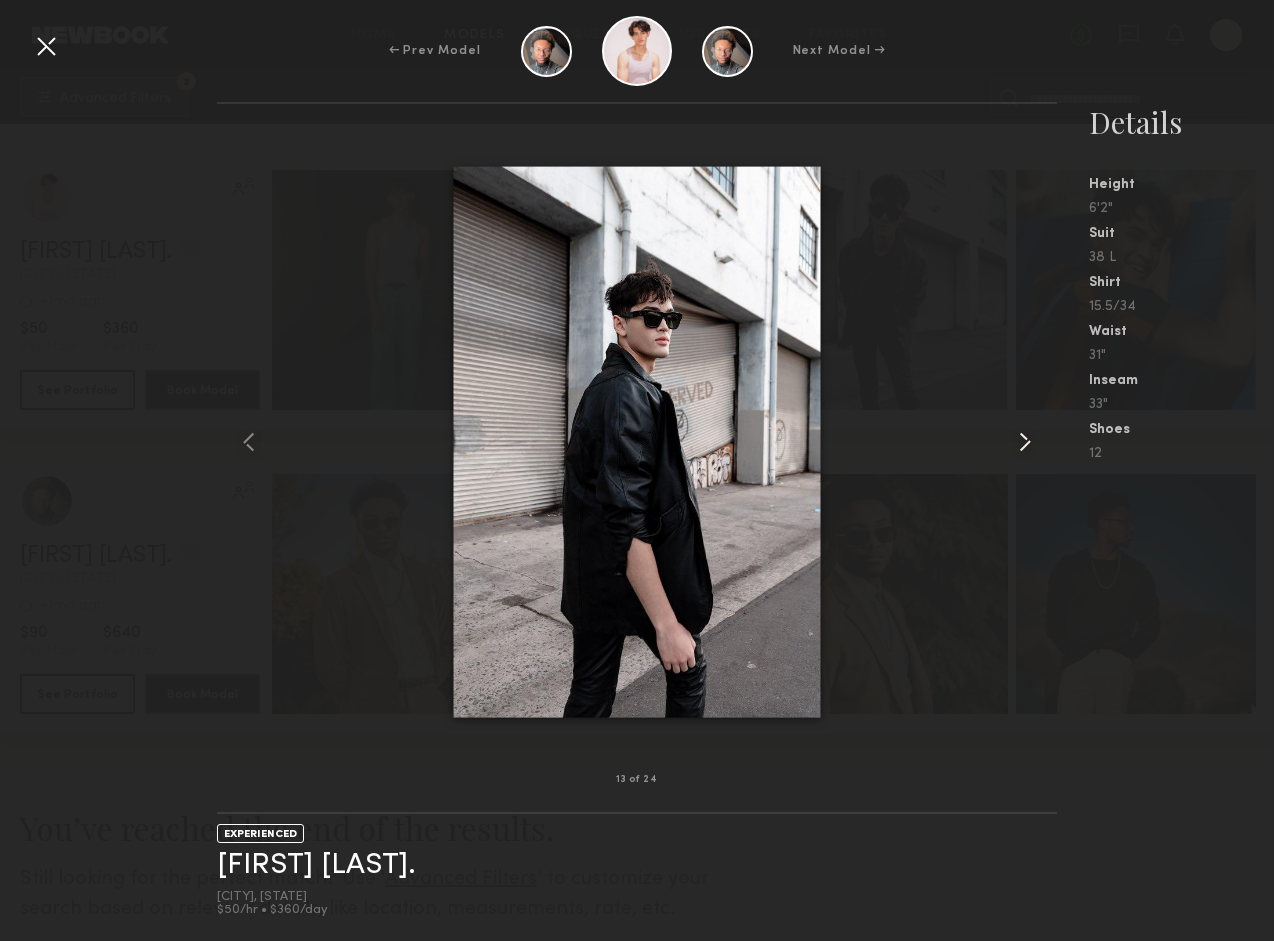 click at bounding box center (1025, 442) 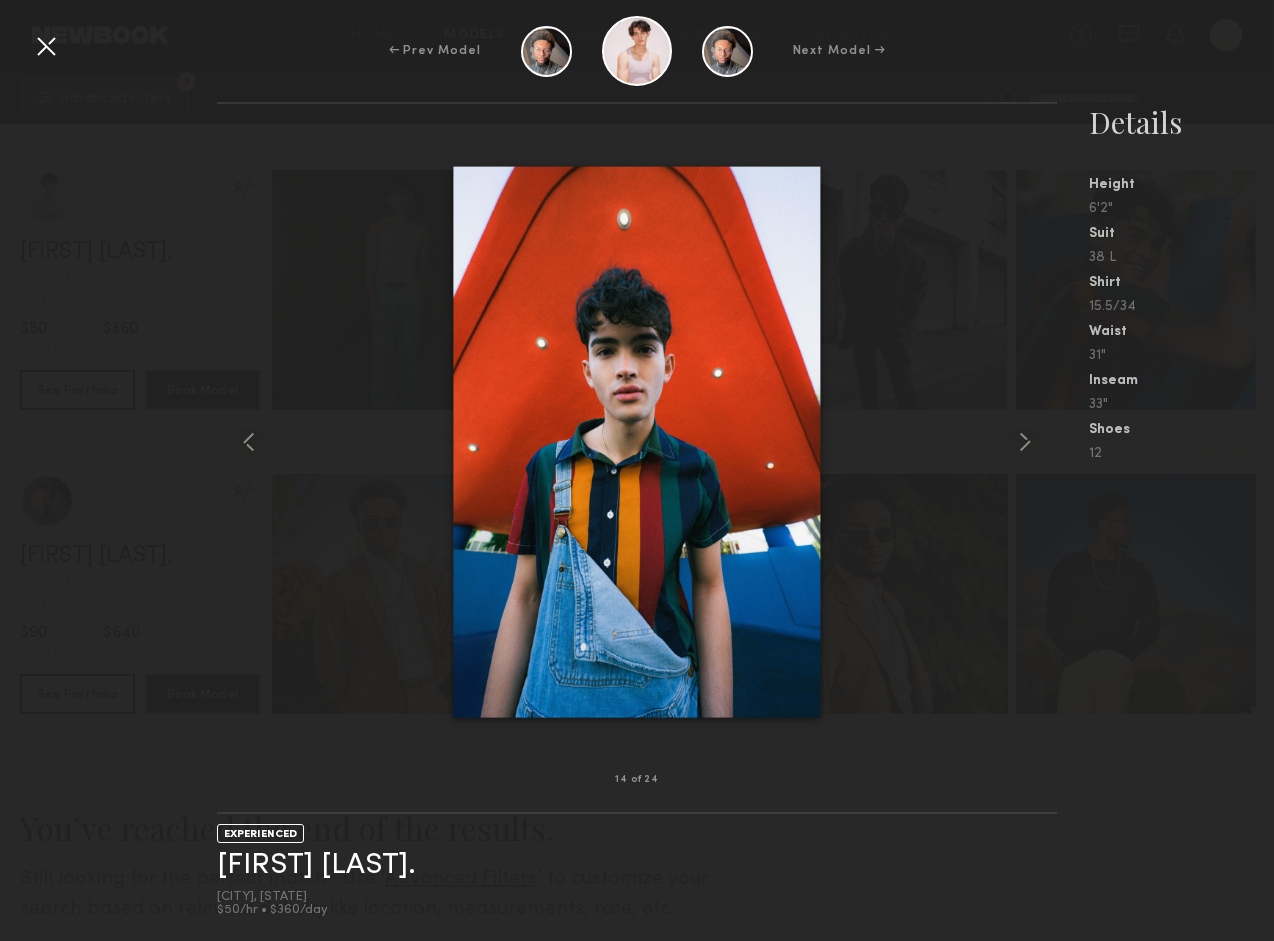 click at bounding box center (46, 46) 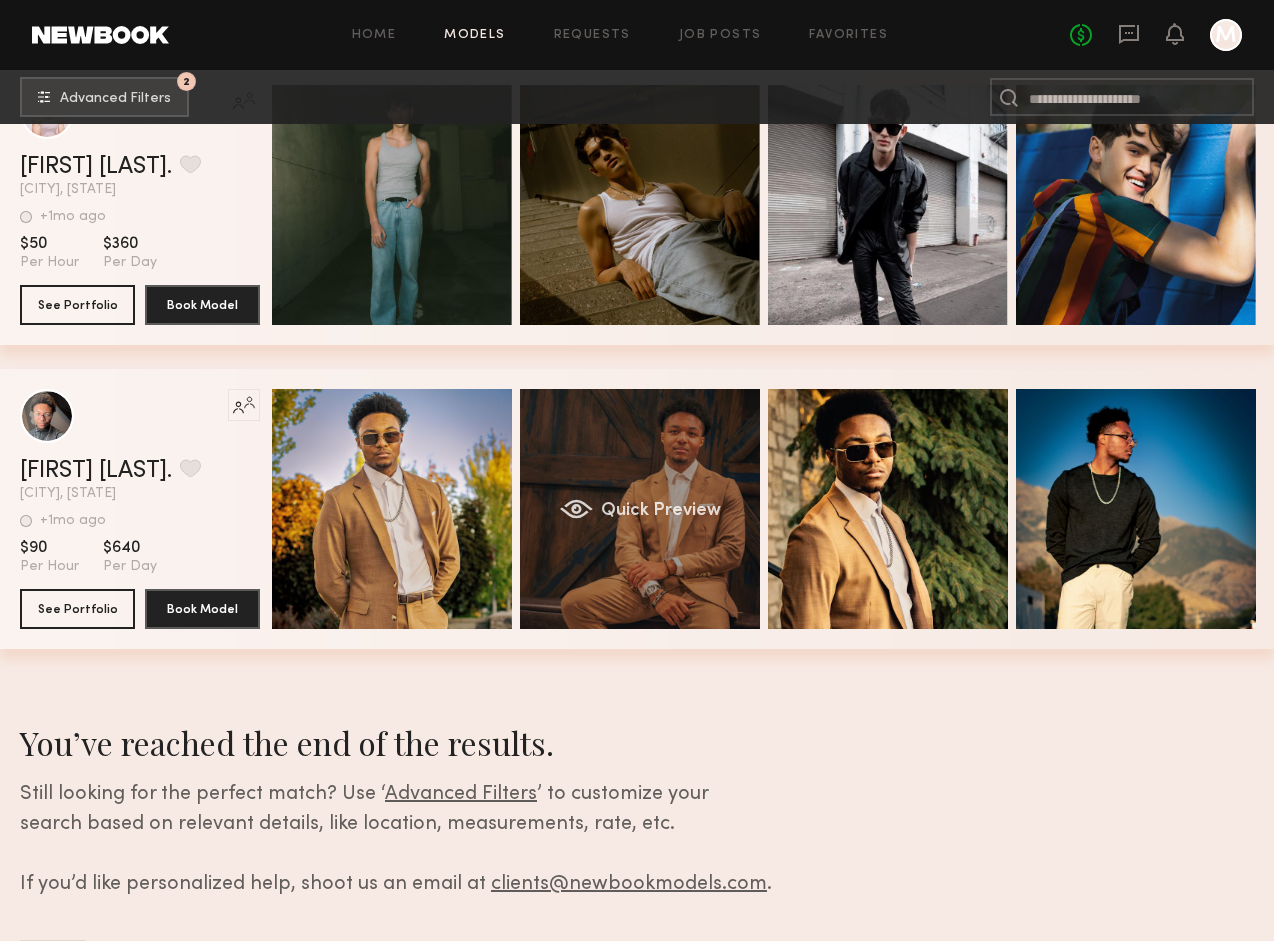 scroll, scrollTop: 397, scrollLeft: 0, axis: vertical 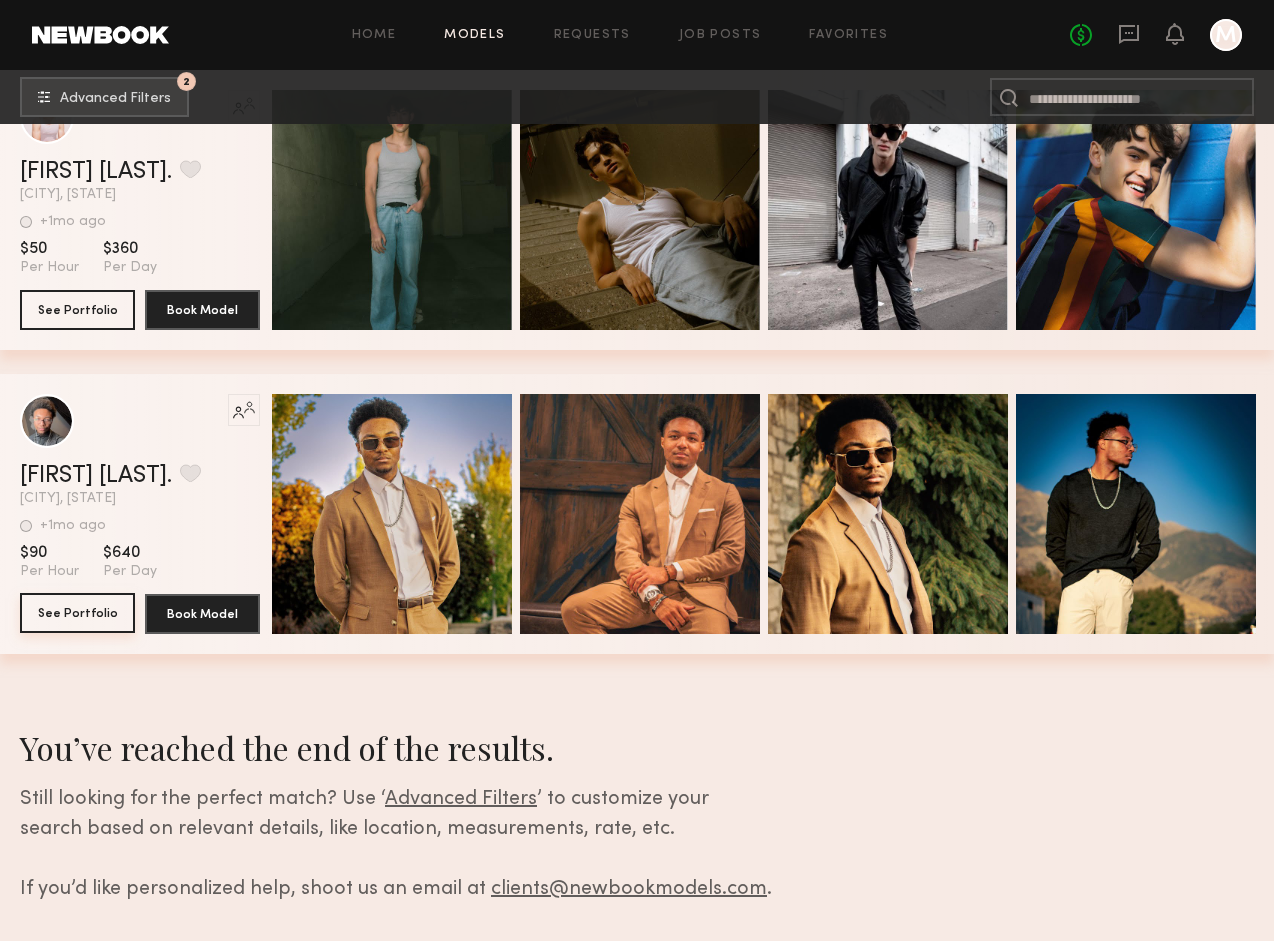 click on "See Portfolio" 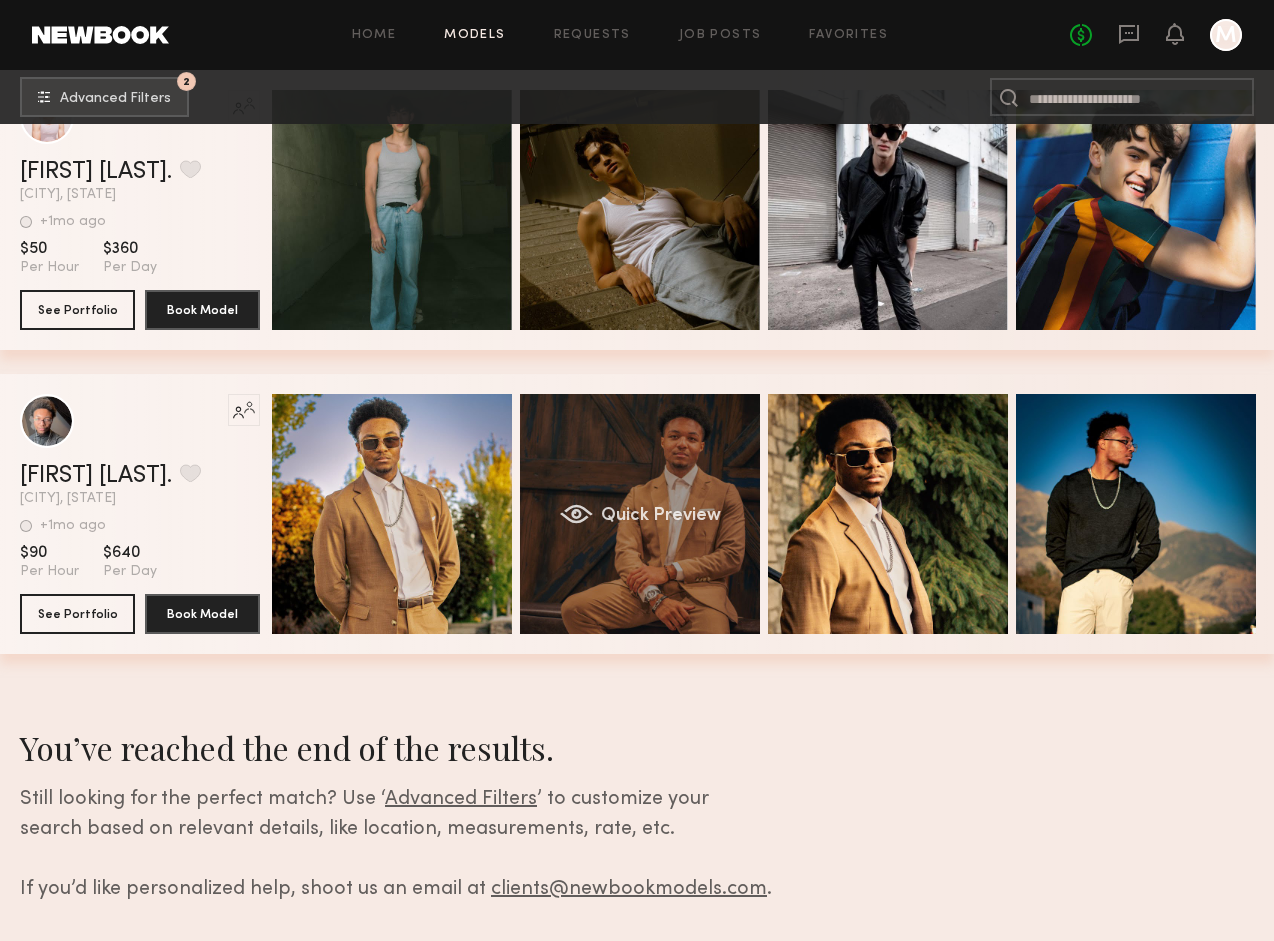click on "Quick Preview" 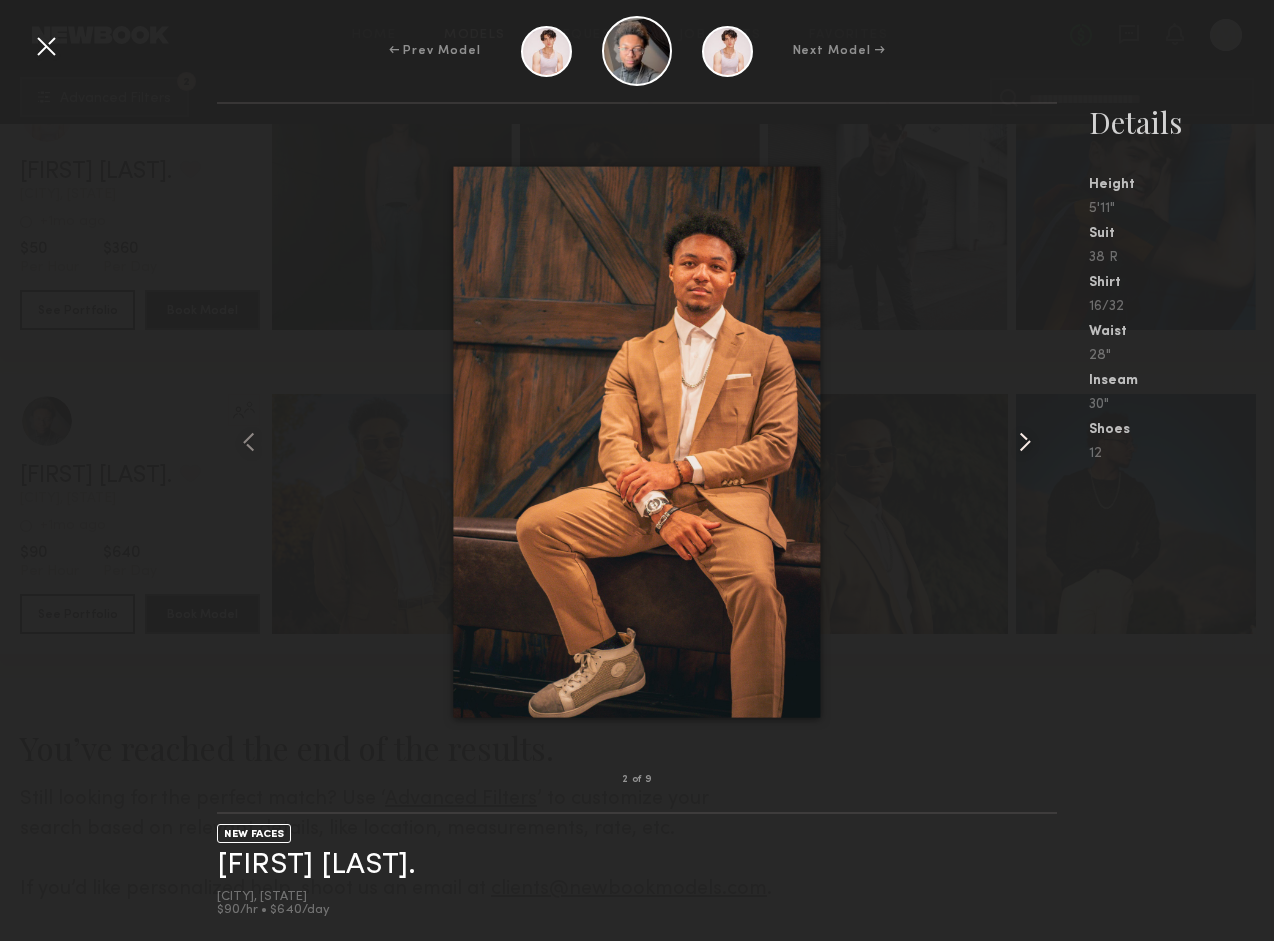 click at bounding box center [1025, 442] 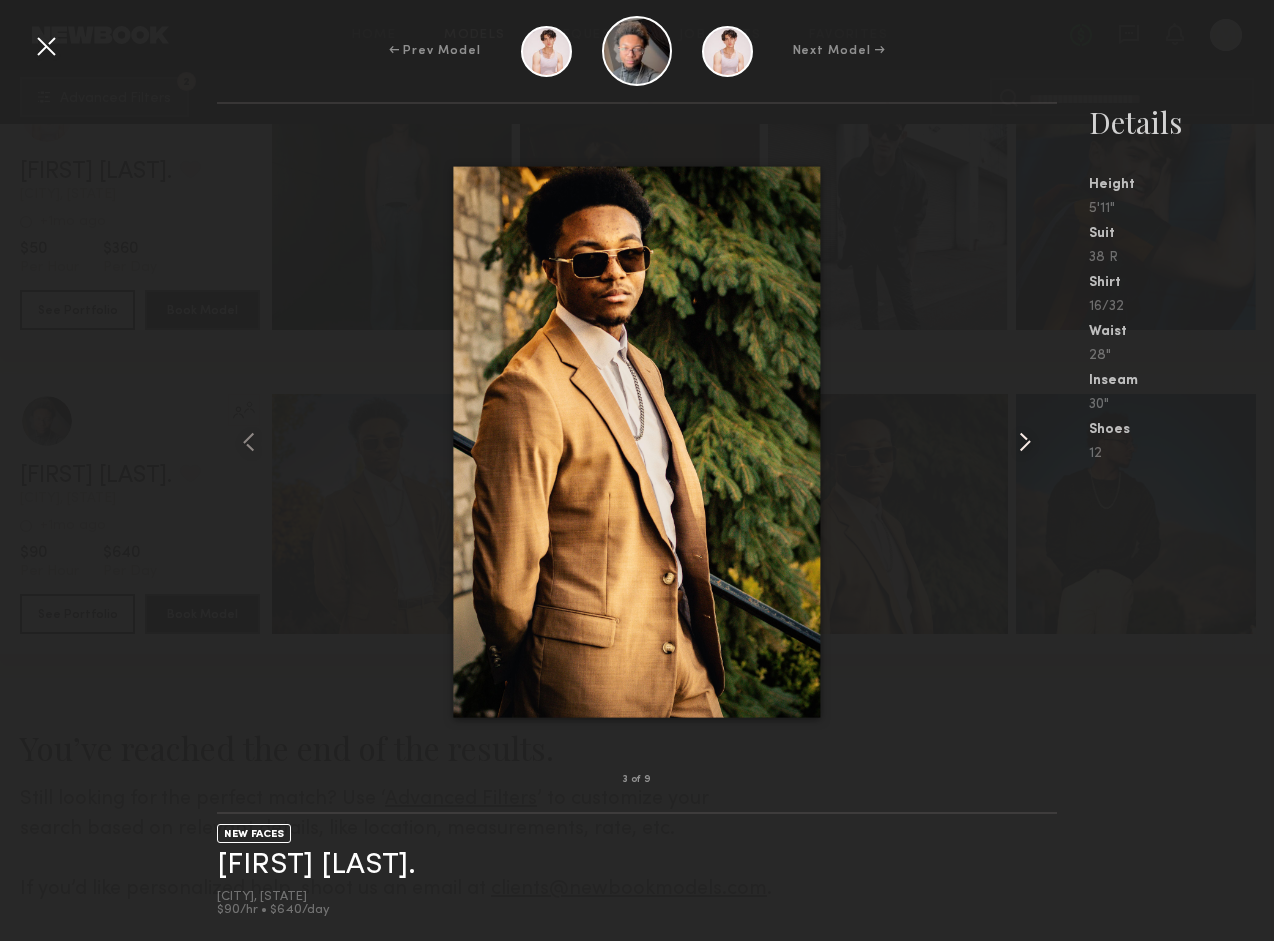 click at bounding box center (1025, 442) 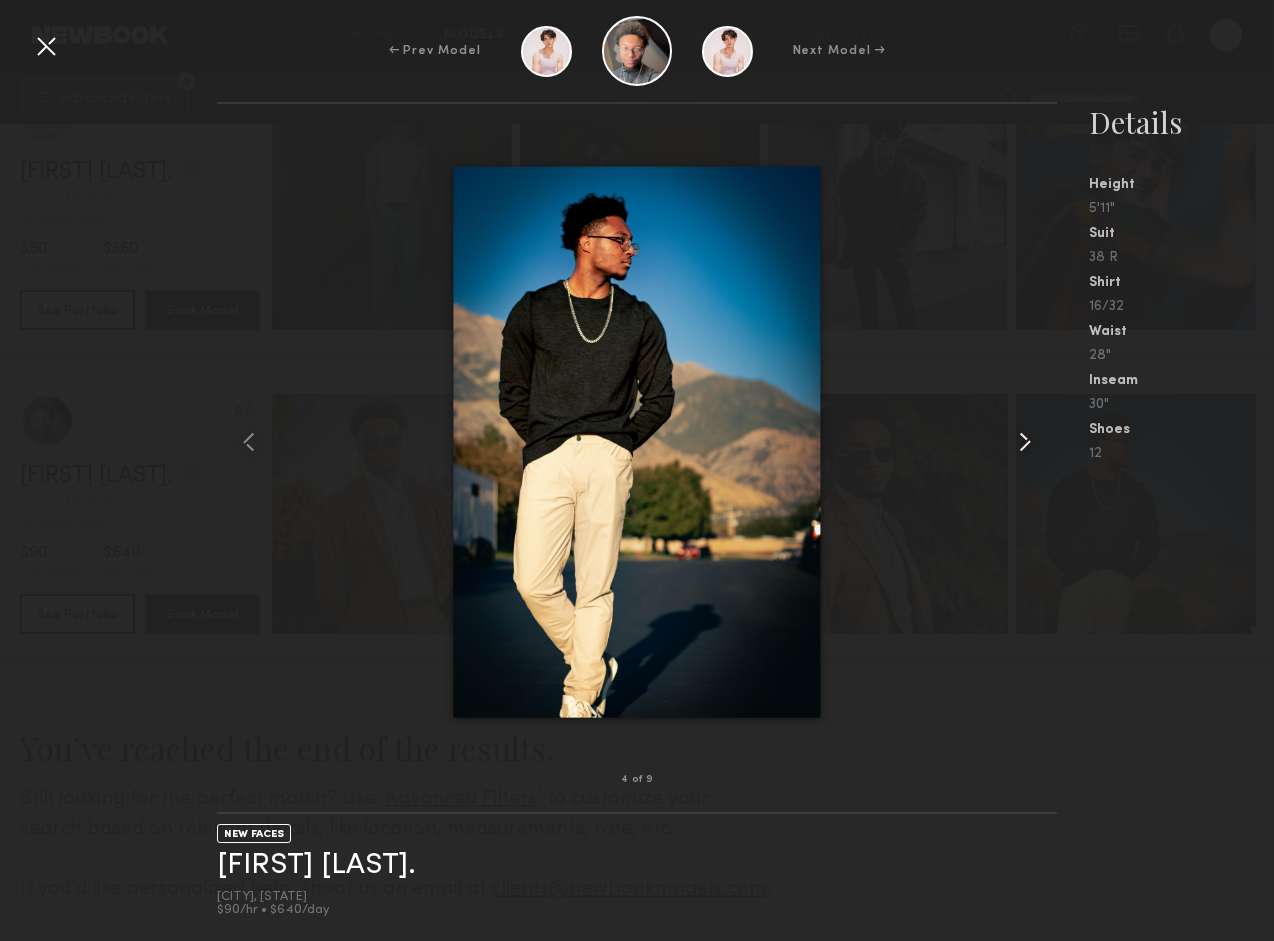 click at bounding box center [1025, 442] 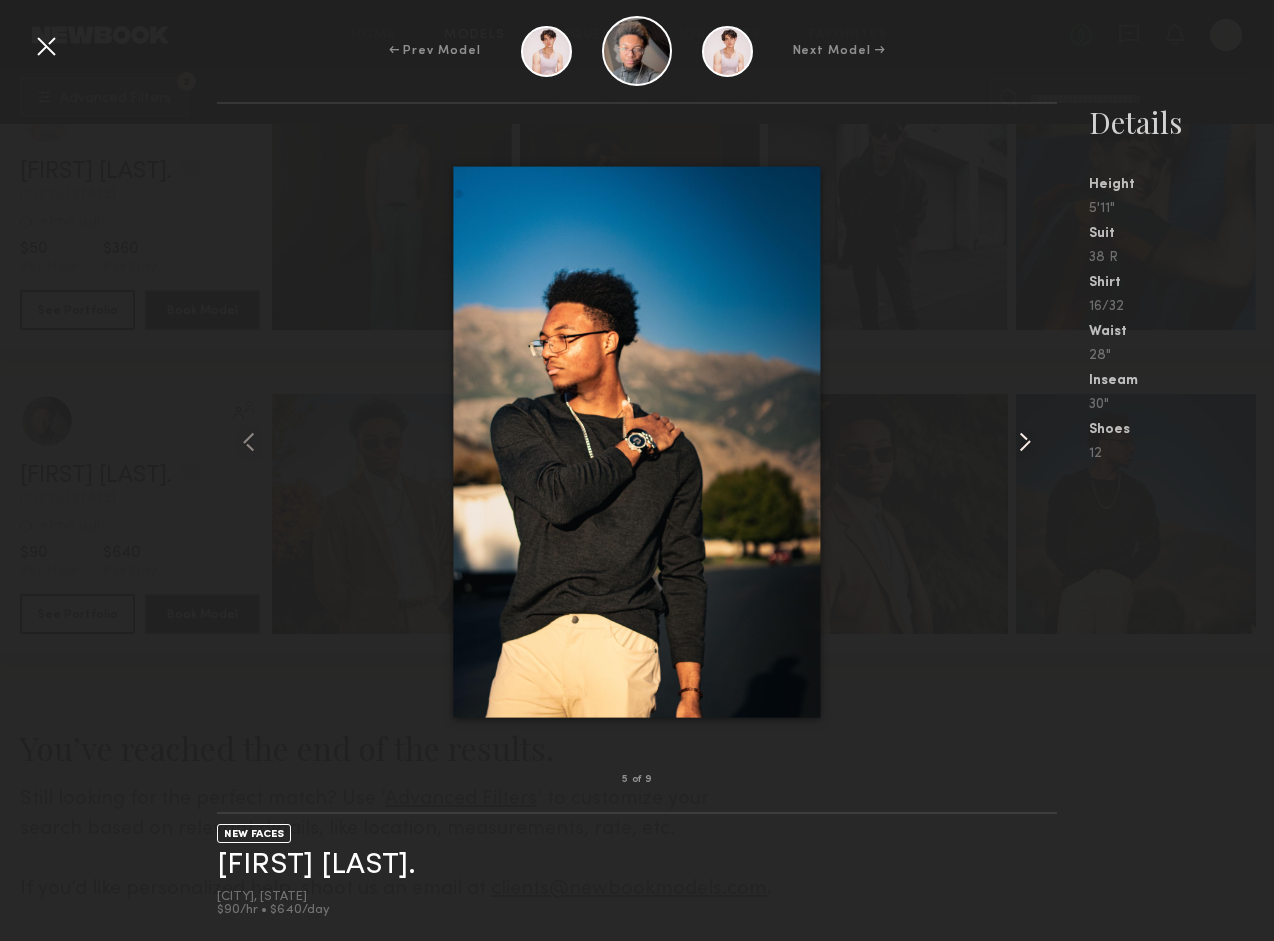 click at bounding box center (1025, 442) 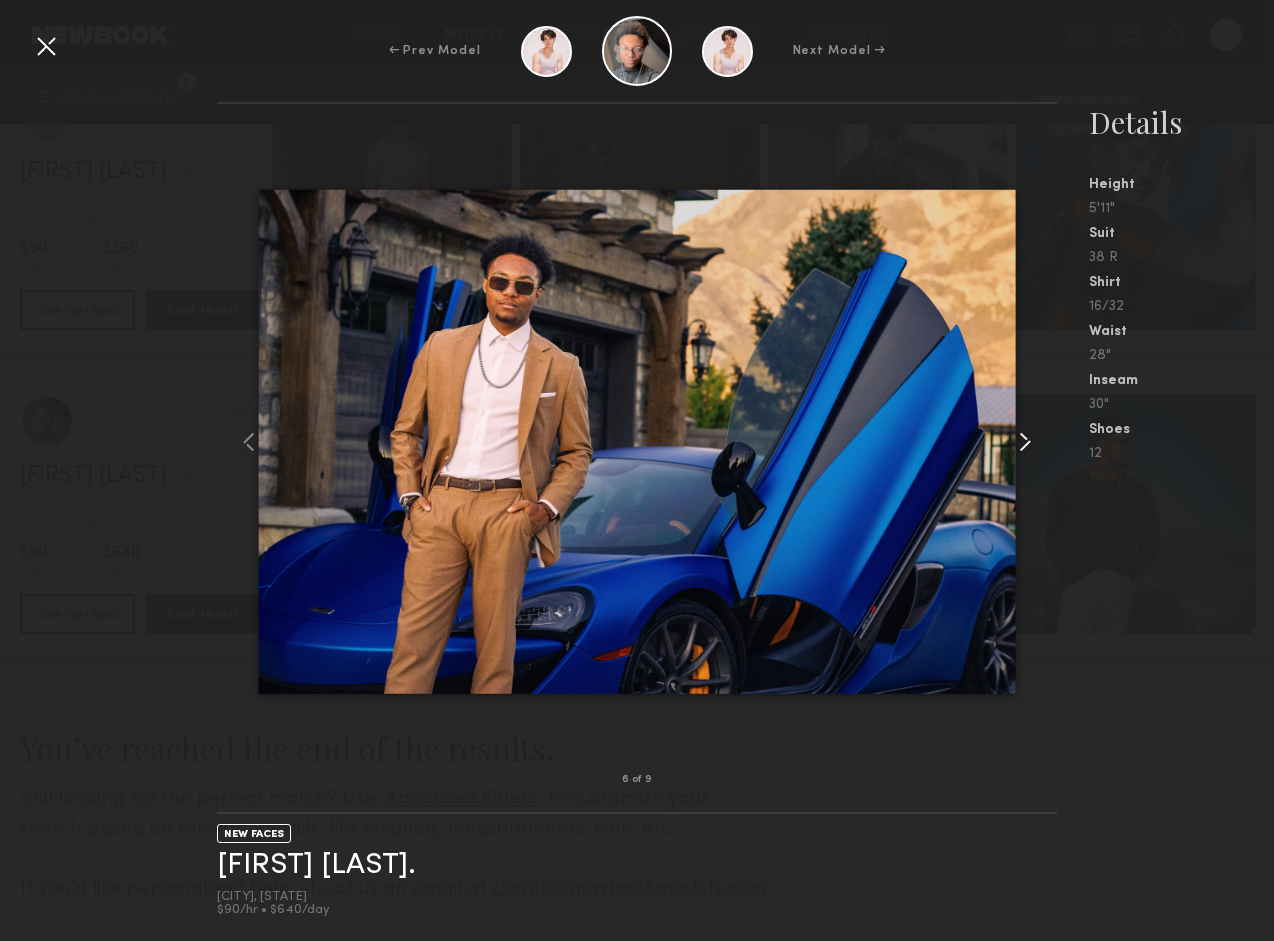 click at bounding box center [1025, 442] 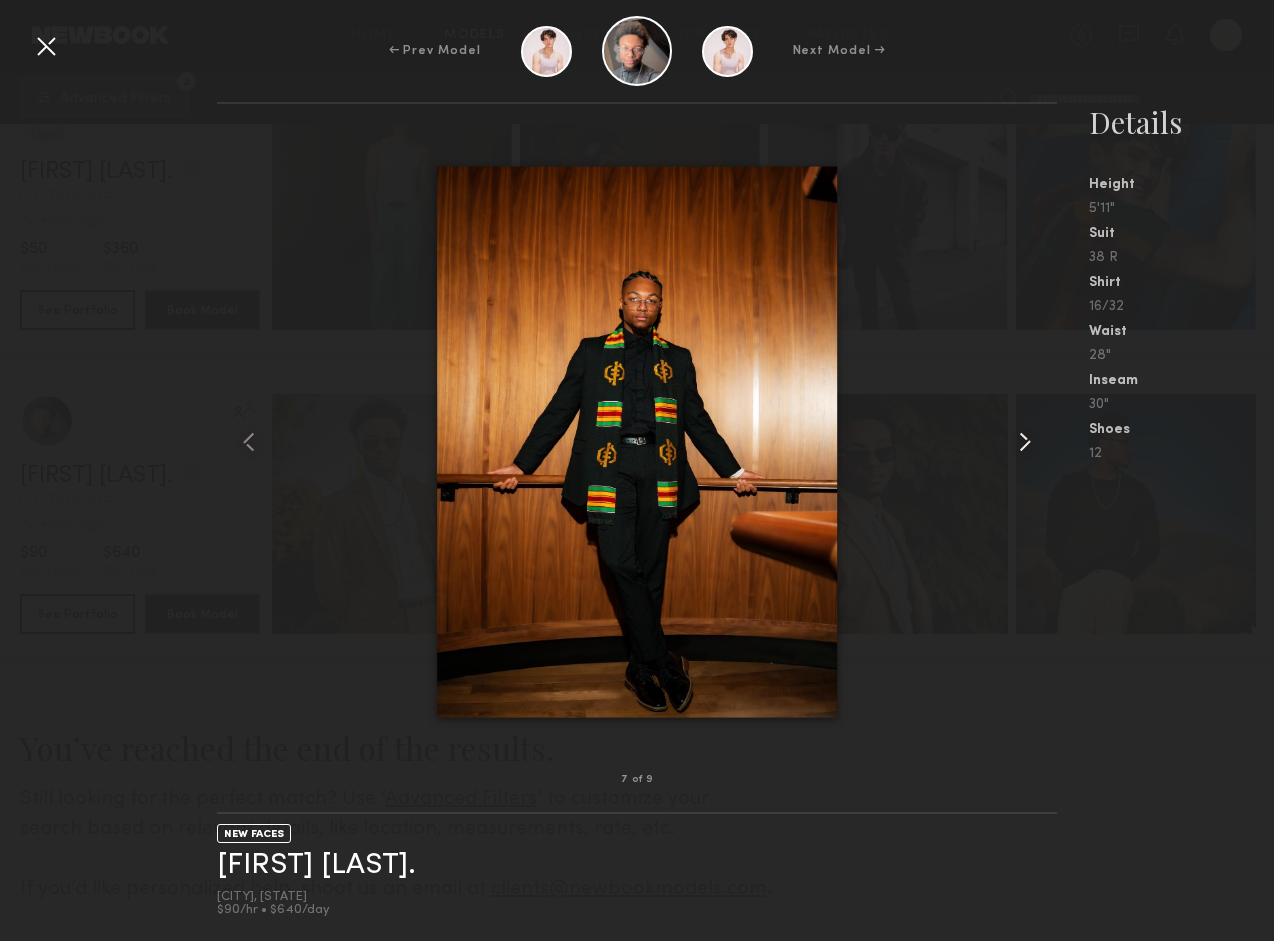 click at bounding box center (1025, 442) 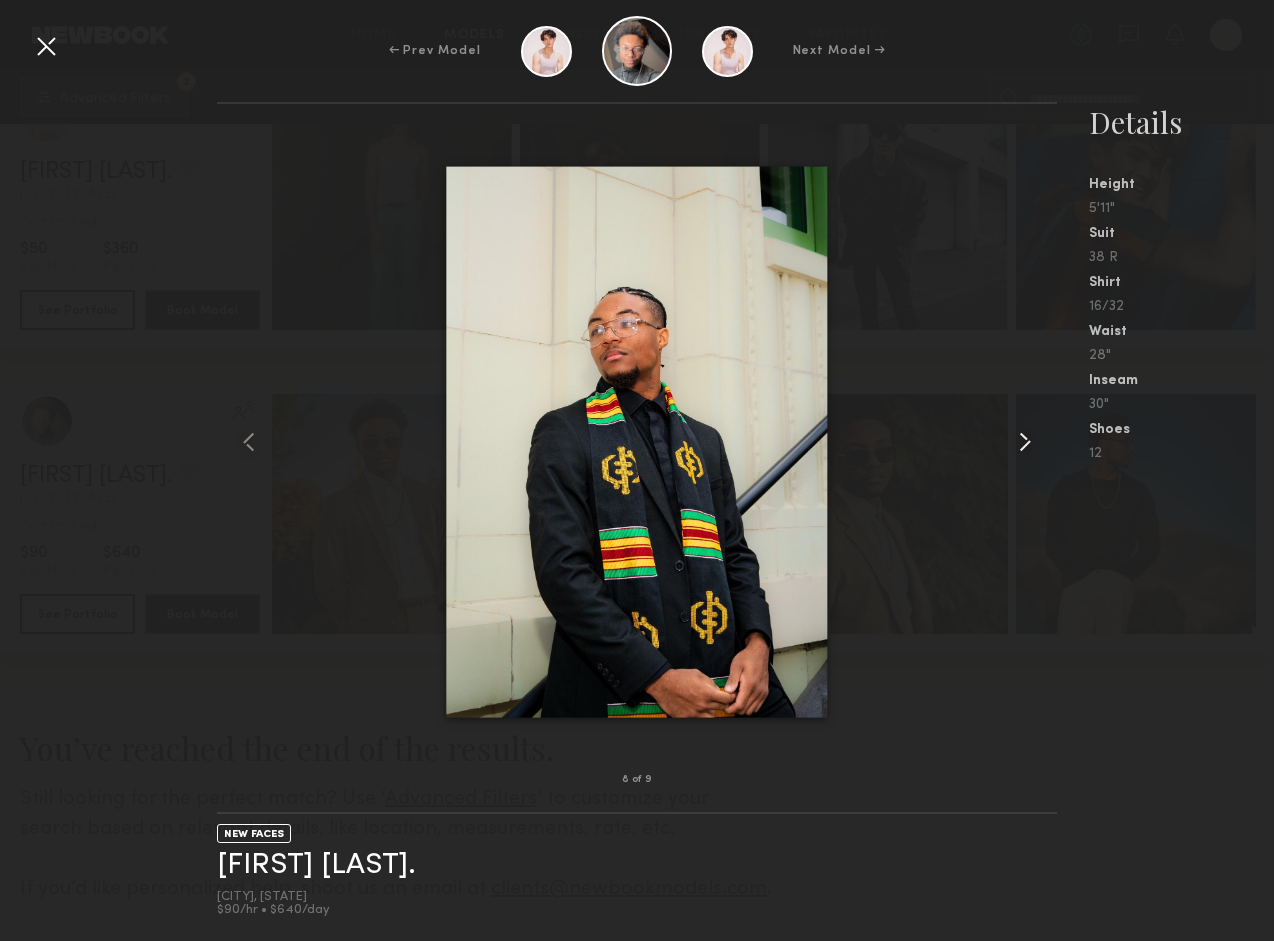 click at bounding box center (1025, 442) 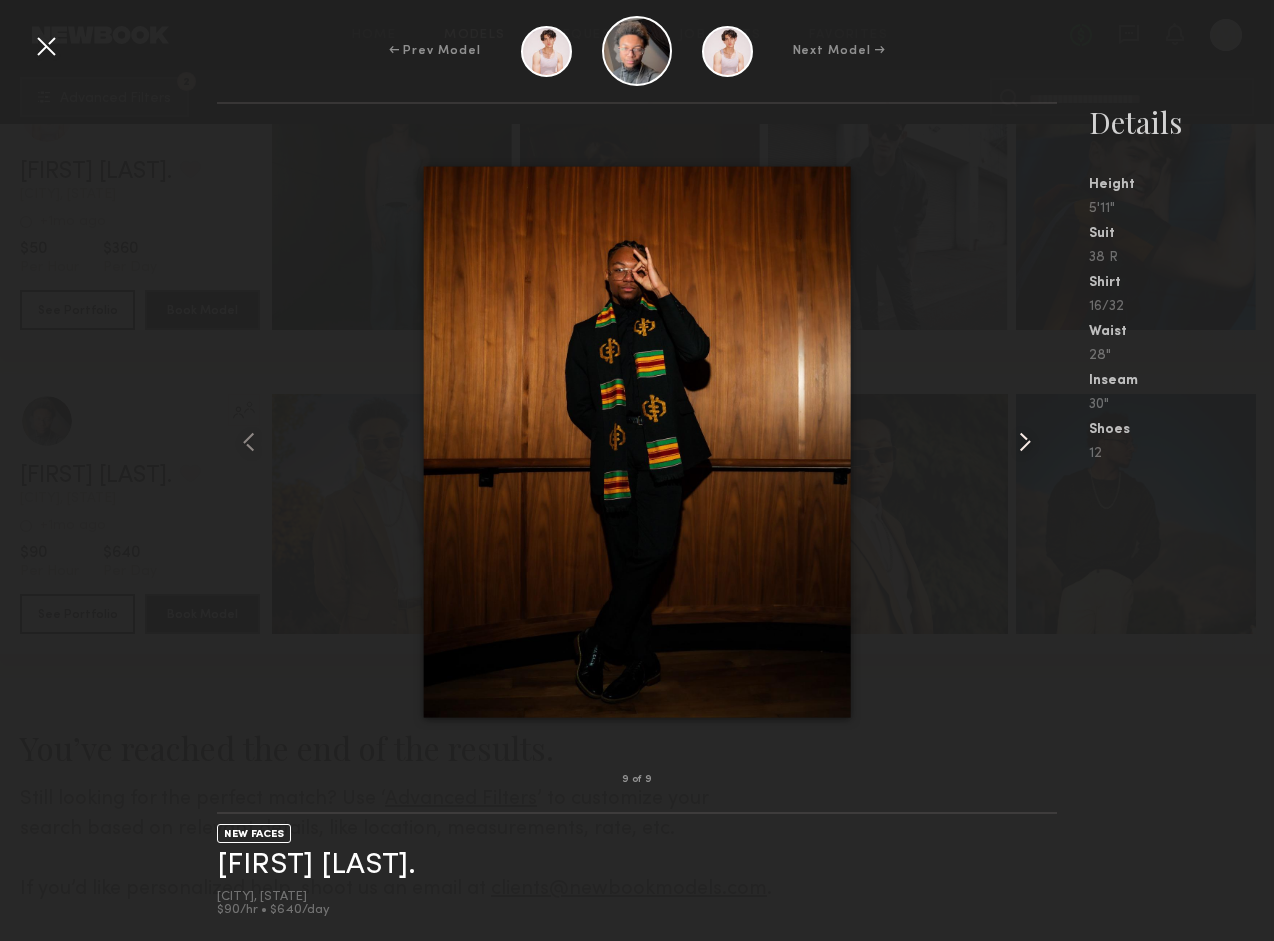 click at bounding box center [1025, 442] 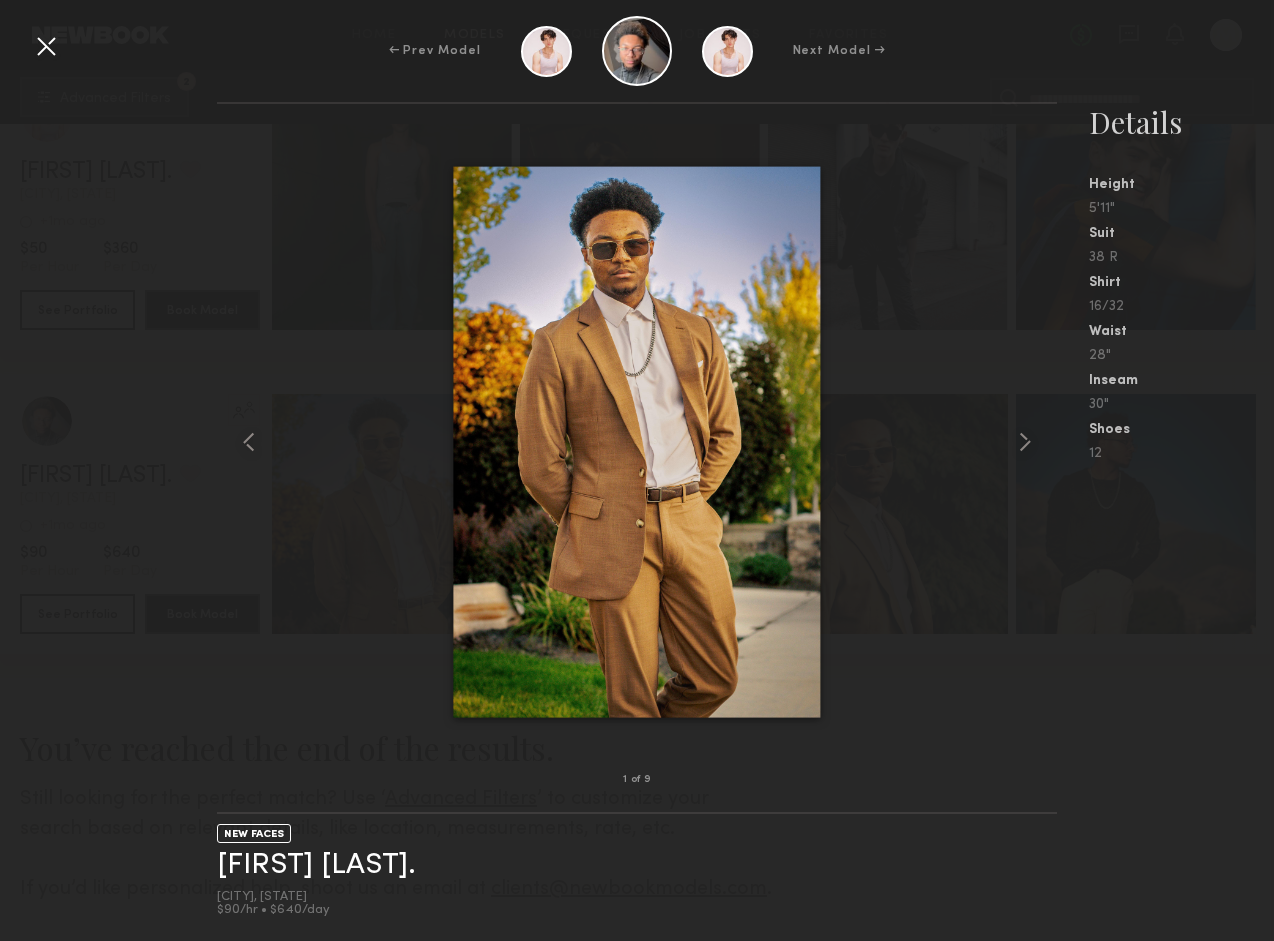 click at bounding box center [46, 46] 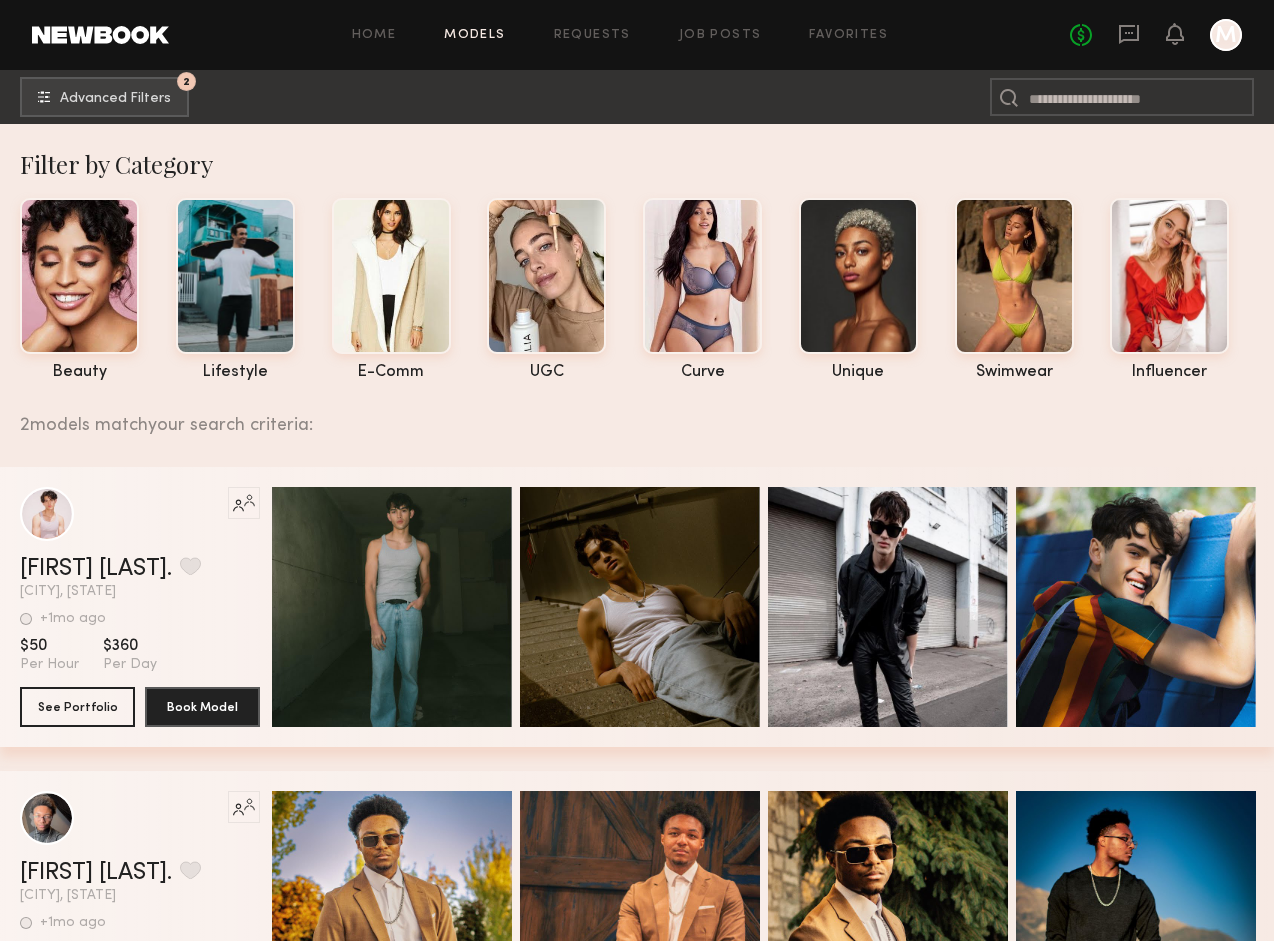 scroll, scrollTop: 0, scrollLeft: 0, axis: both 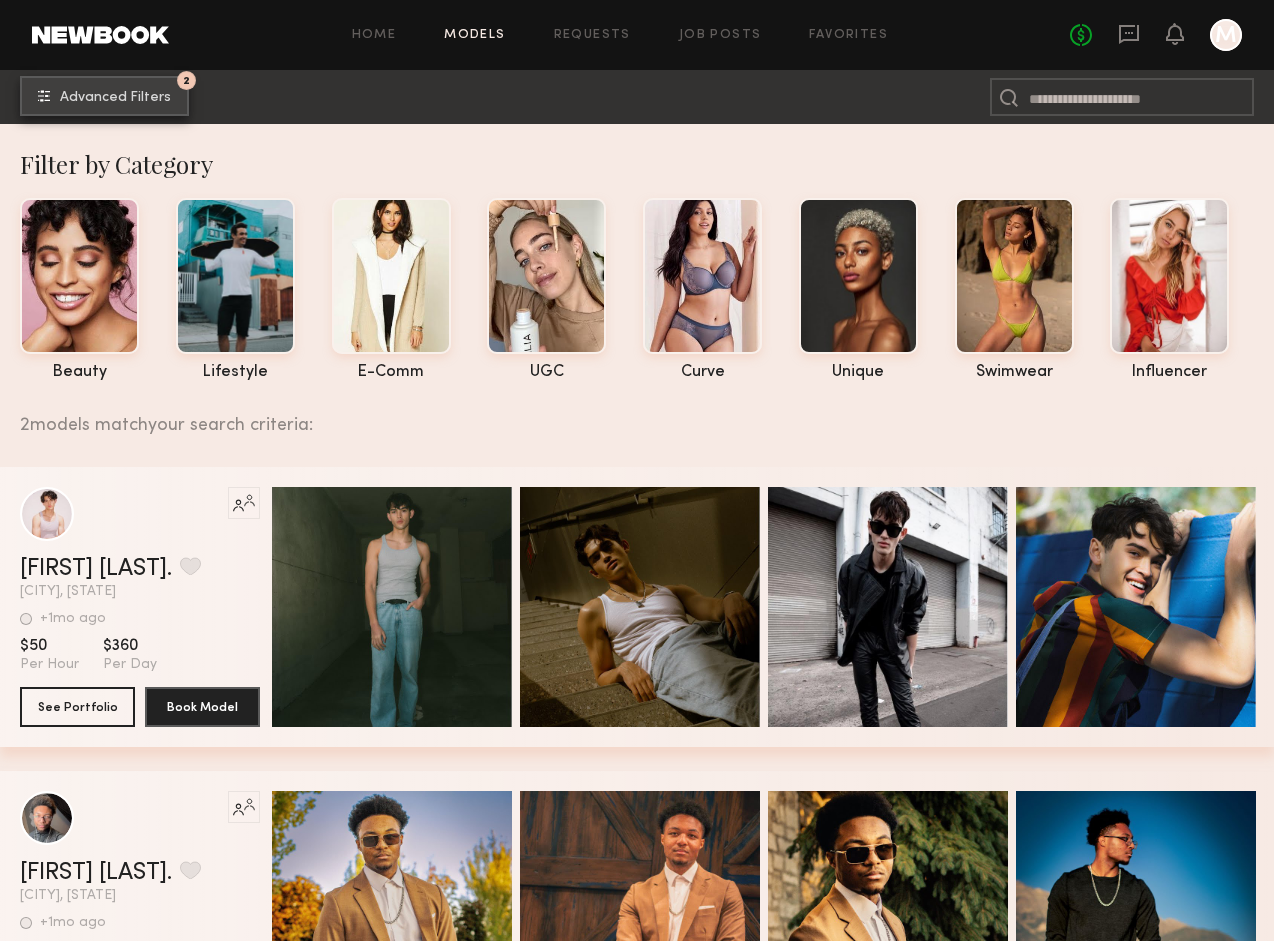 click on "Advanced Filters" 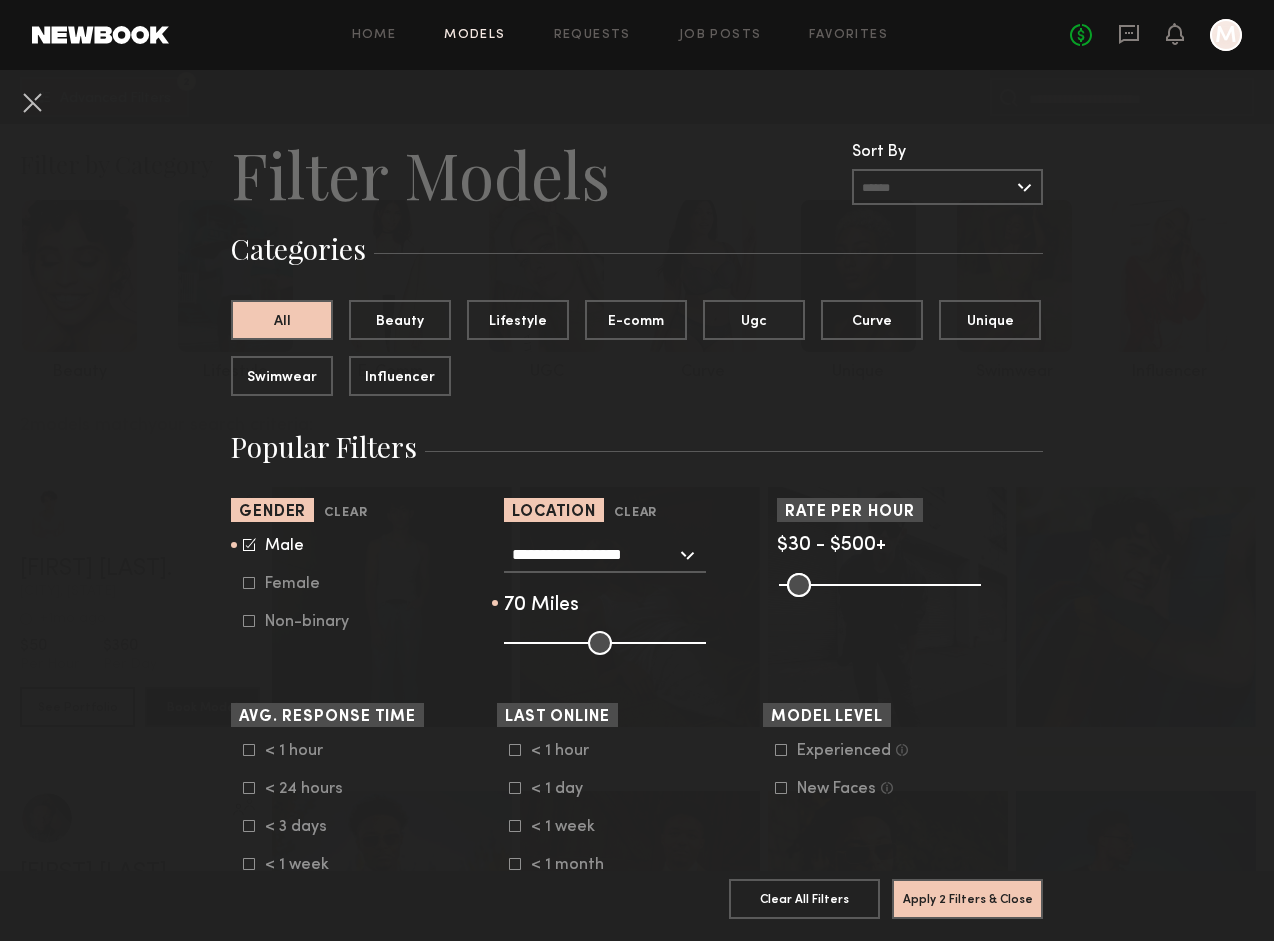 drag, startPoint x: 602, startPoint y: 635, endPoint x: 636, endPoint y: 637, distance: 34.058773 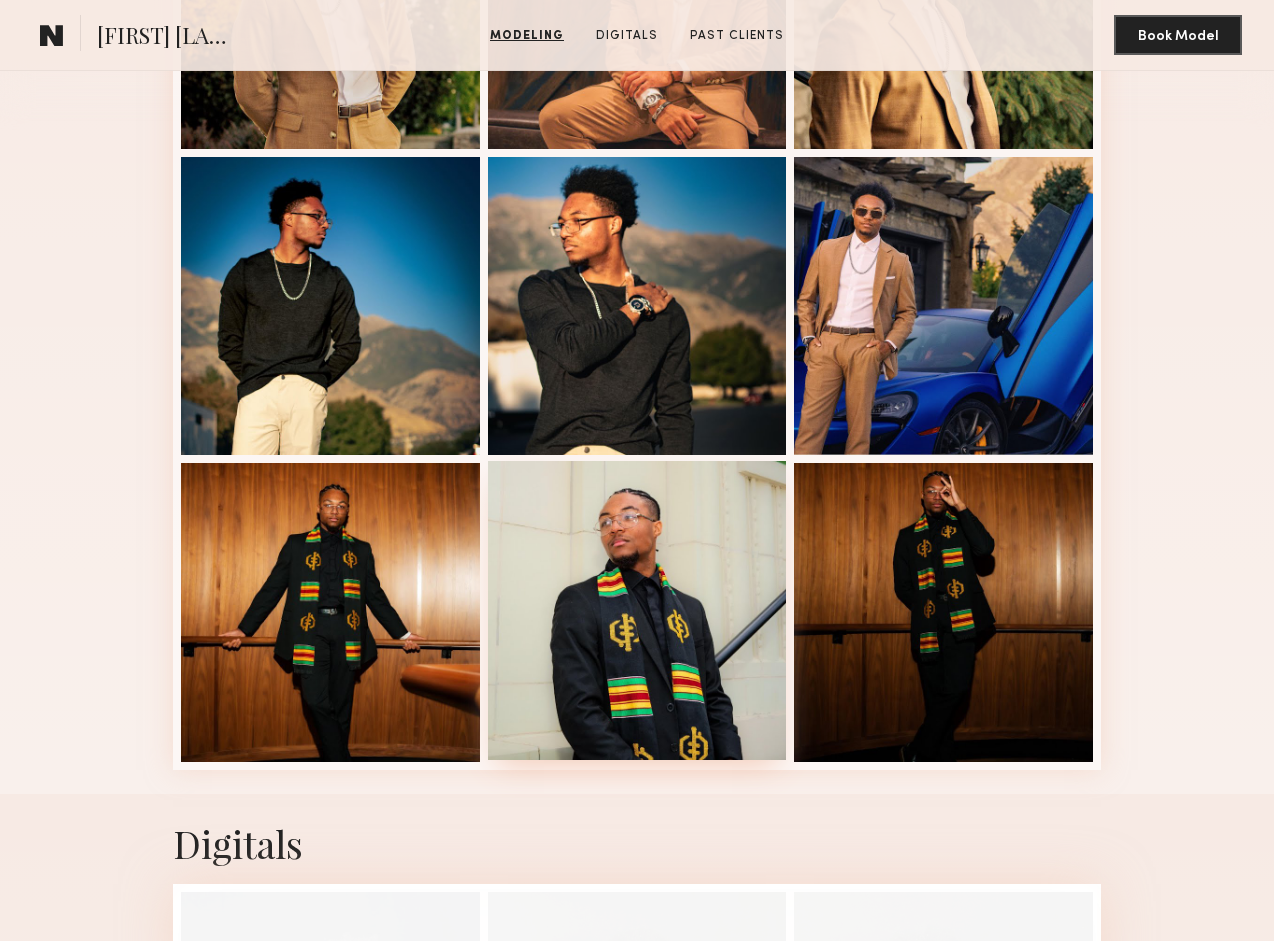 scroll, scrollTop: 695, scrollLeft: 0, axis: vertical 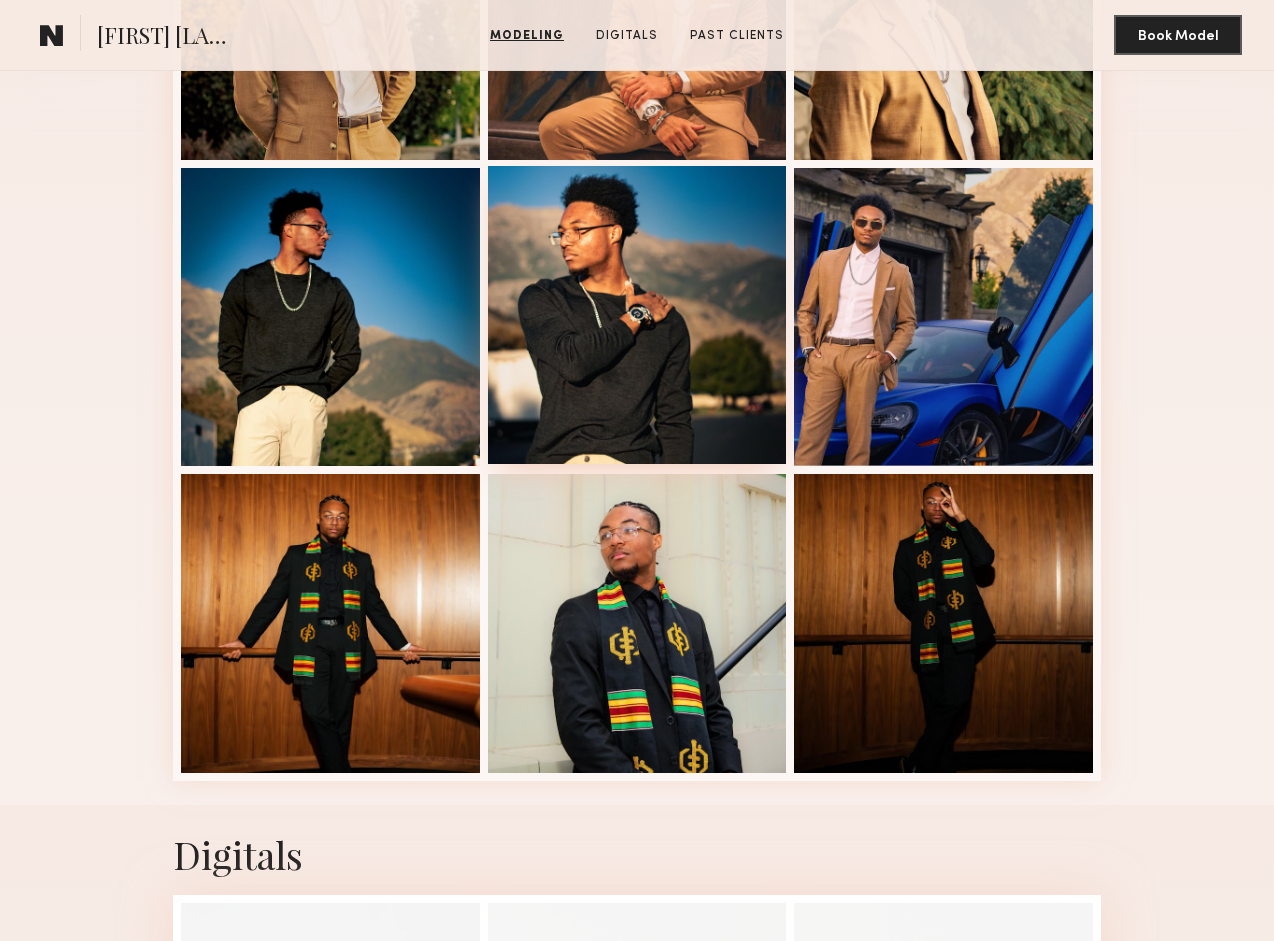 click at bounding box center (637, 315) 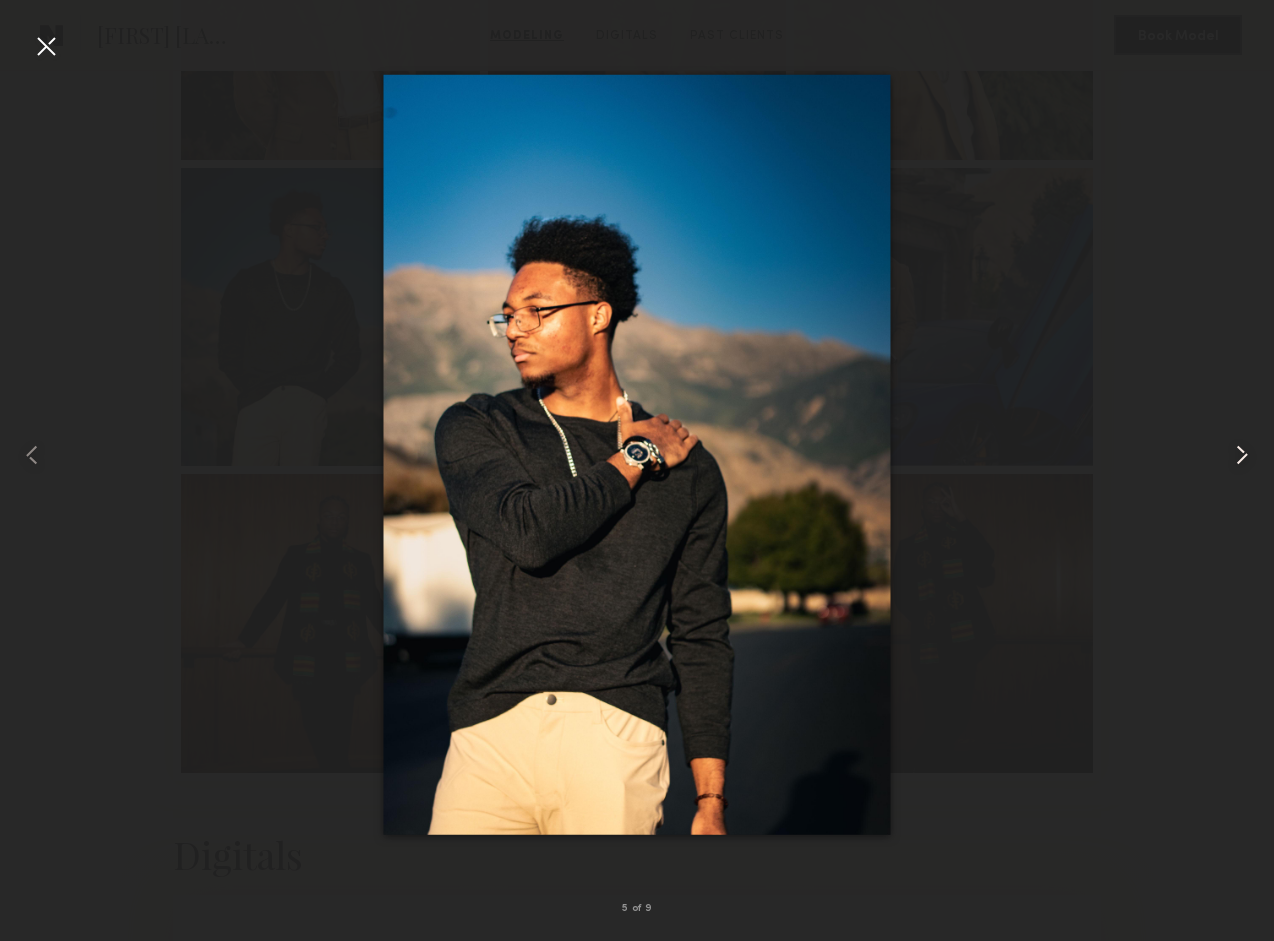 click at bounding box center (1242, 455) 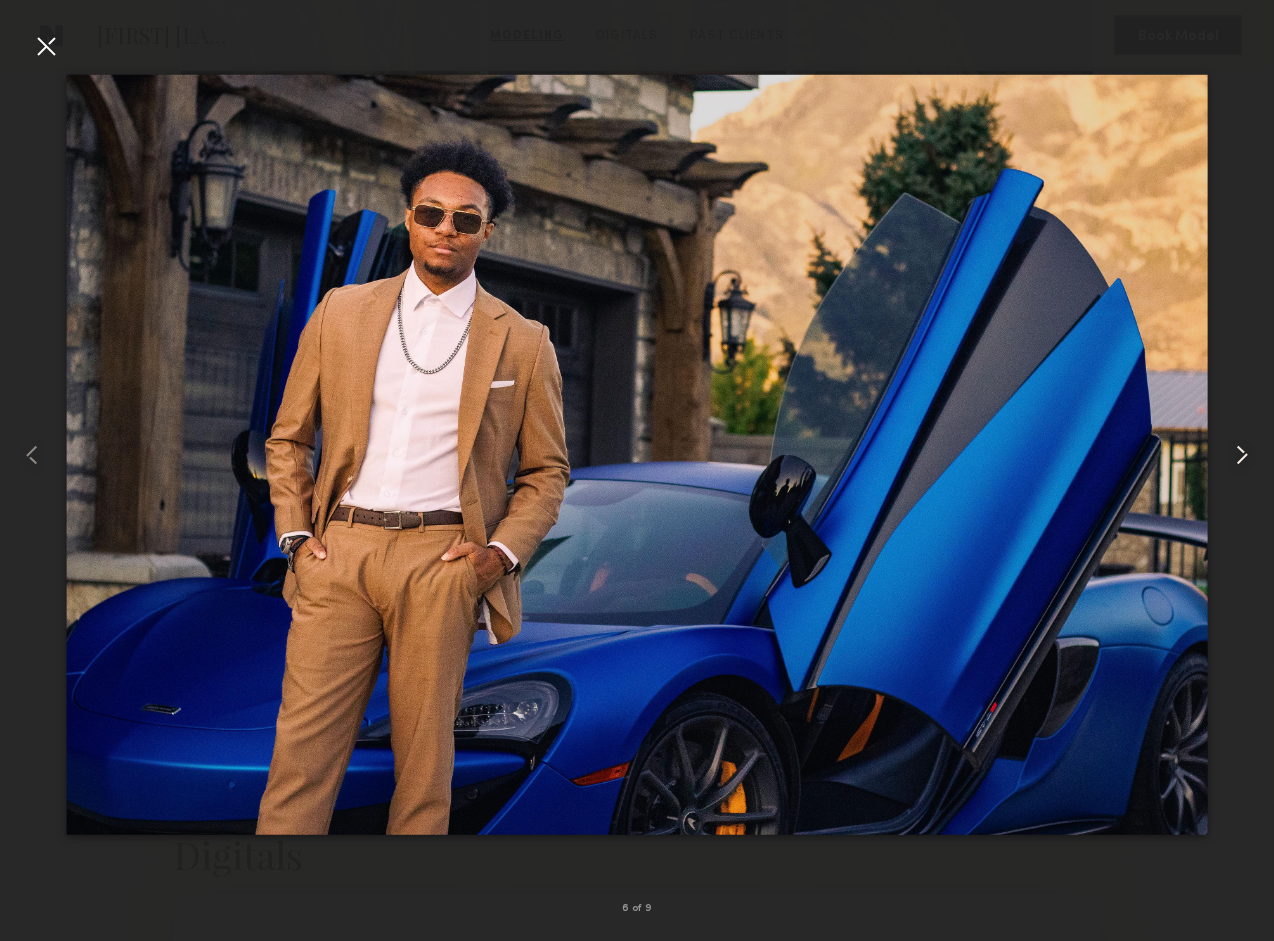 click at bounding box center [1242, 455] 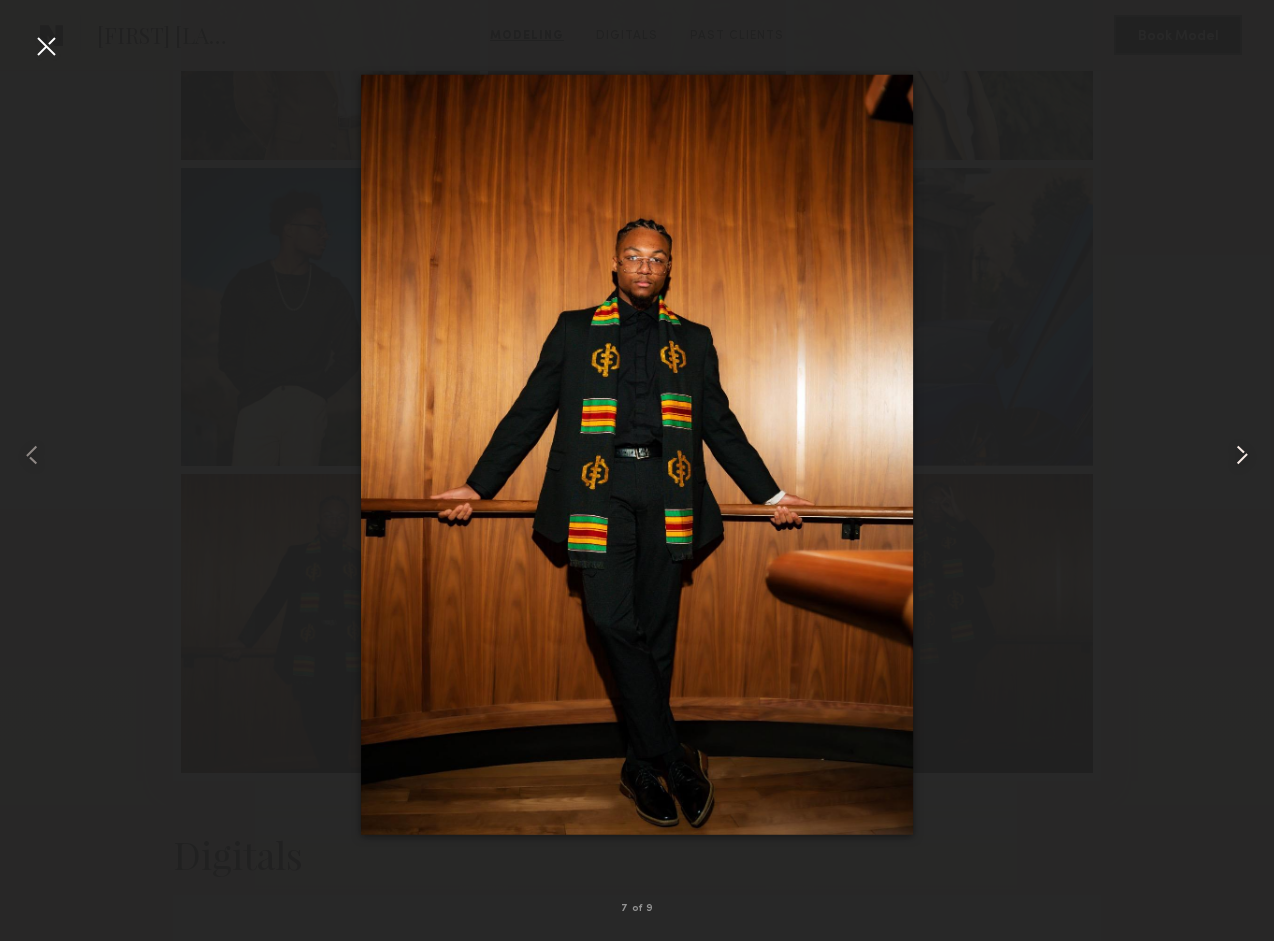 click at bounding box center (1242, 455) 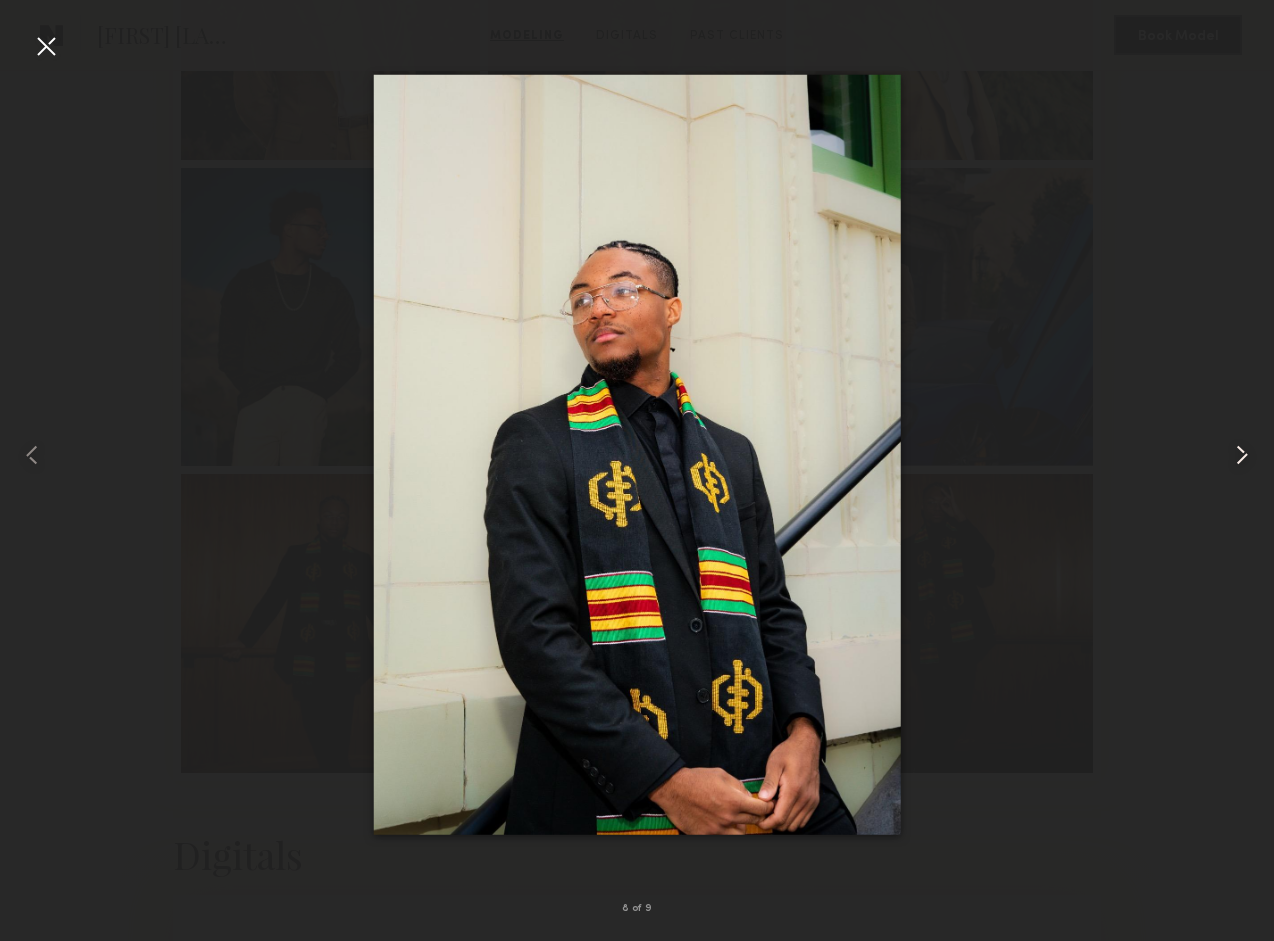 click at bounding box center (1242, 455) 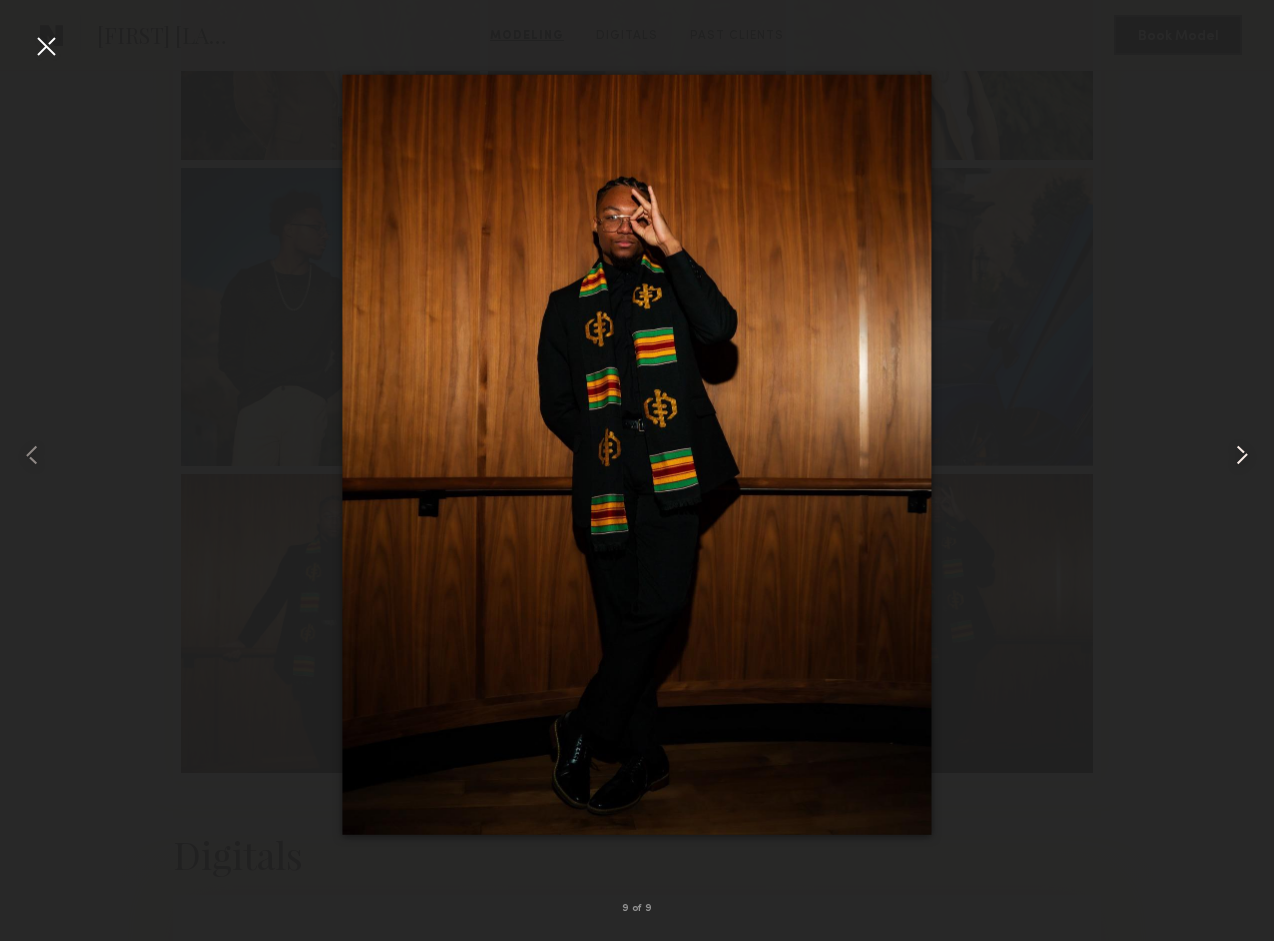 click at bounding box center [1242, 455] 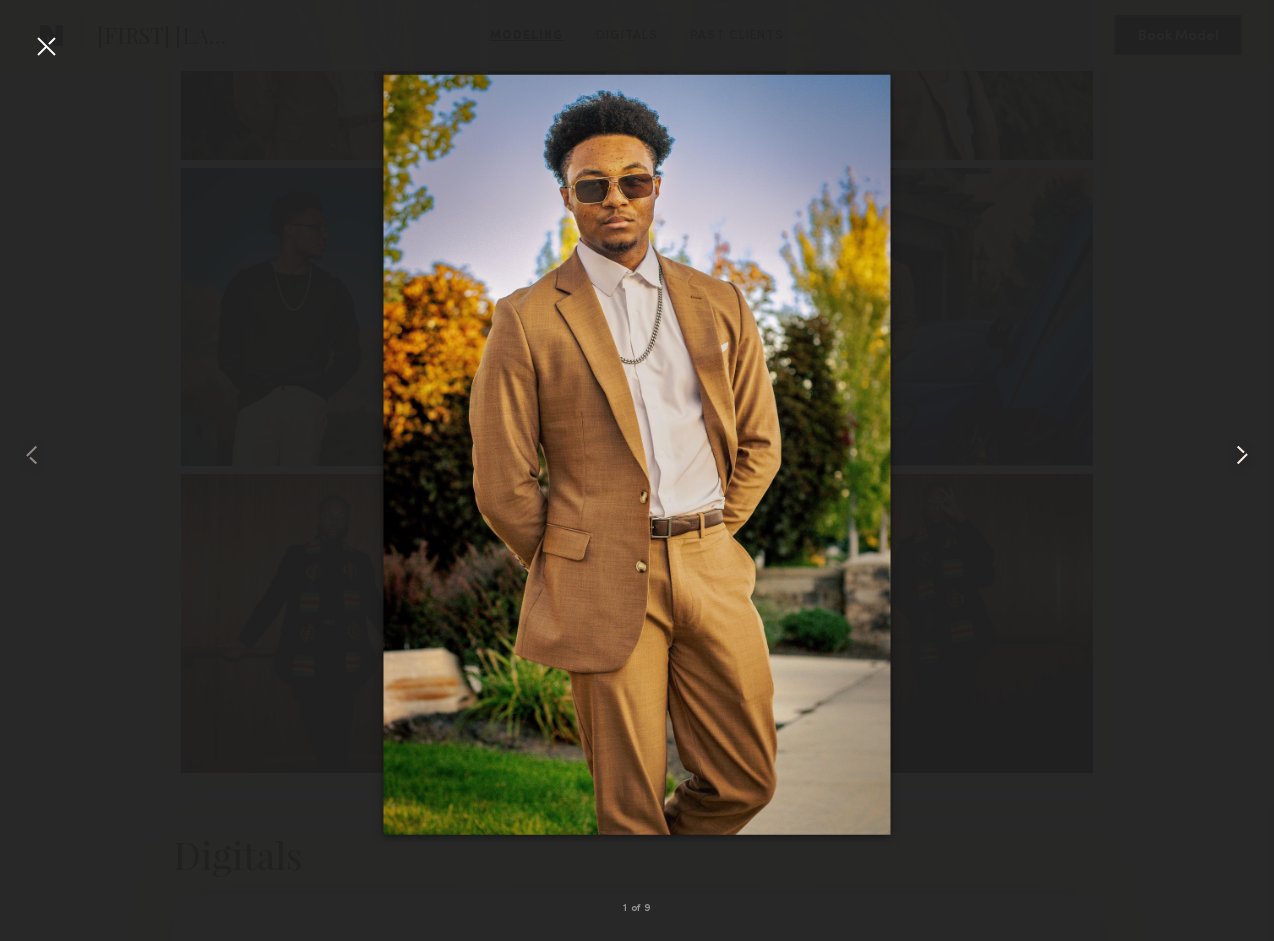 click at bounding box center [1242, 455] 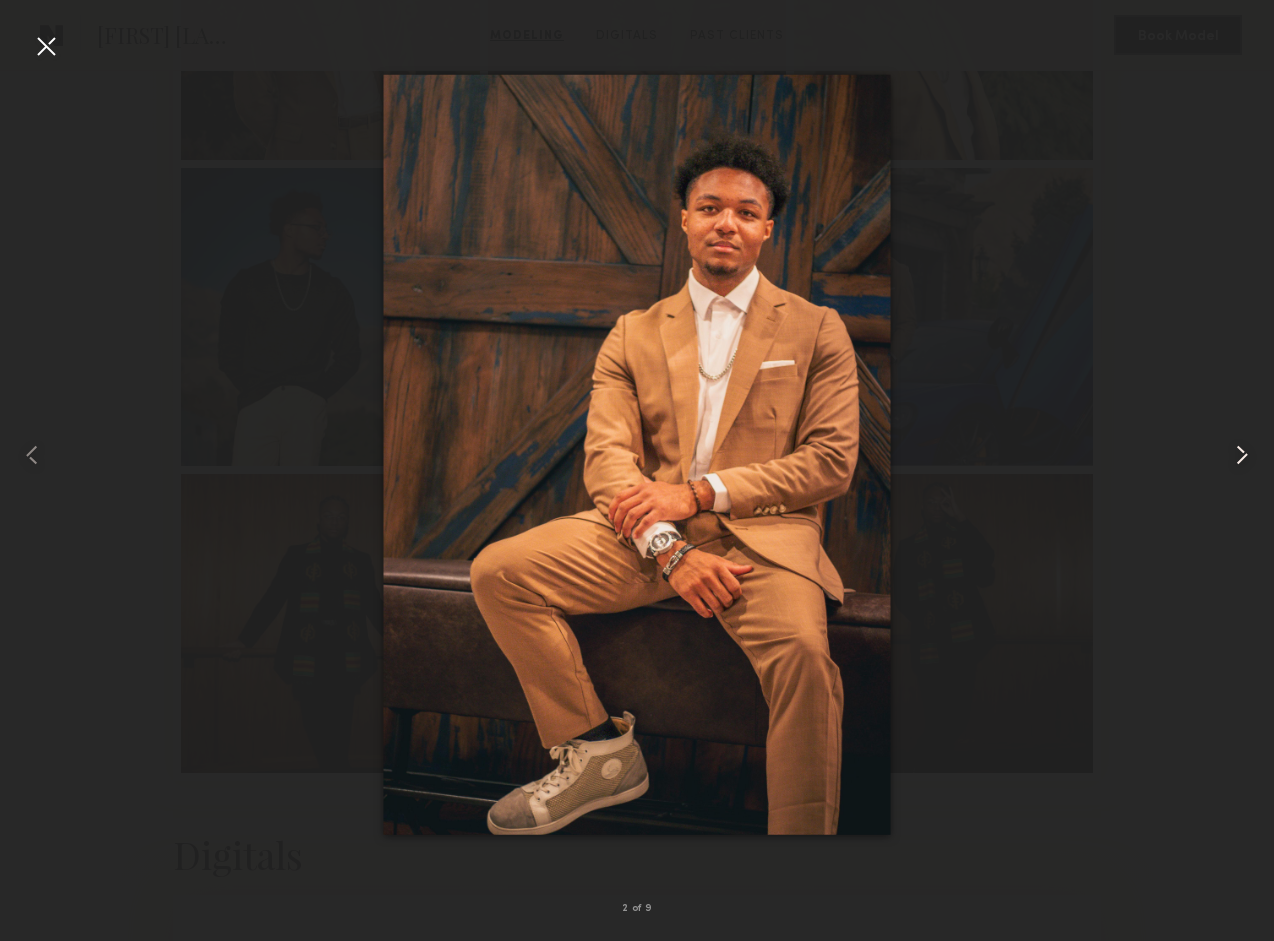 click at bounding box center (1242, 455) 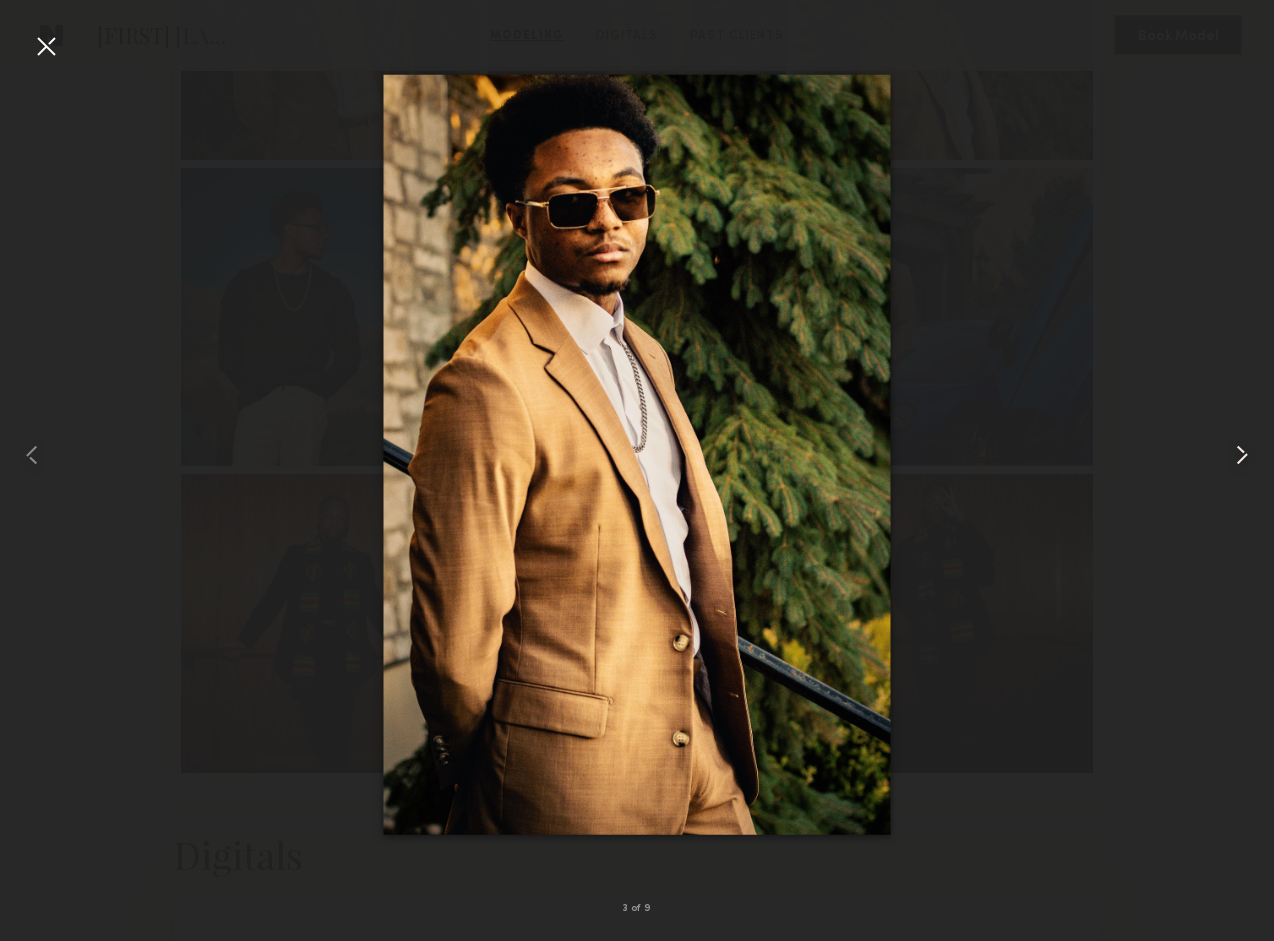 click at bounding box center (1242, 455) 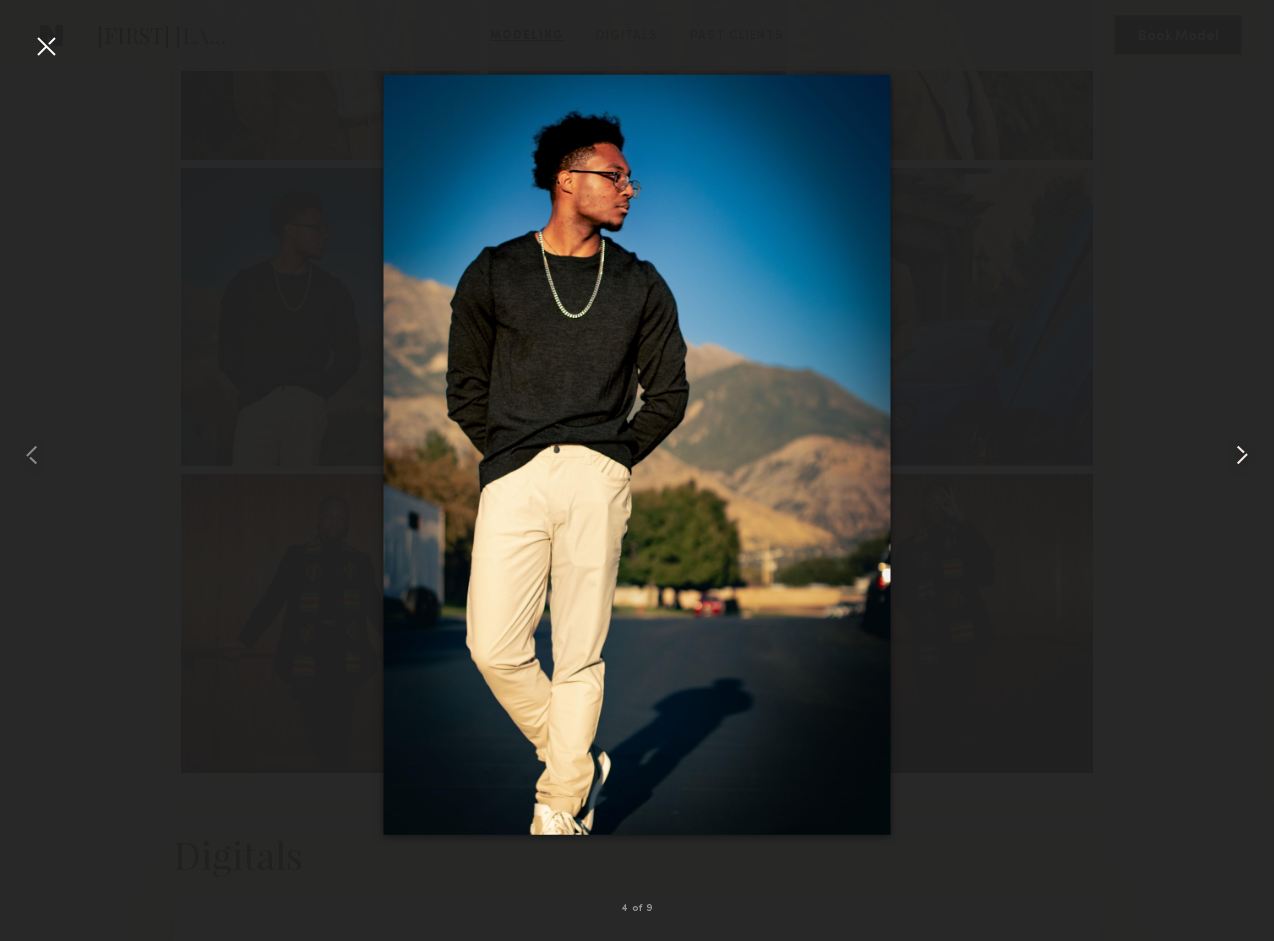 click at bounding box center [1242, 455] 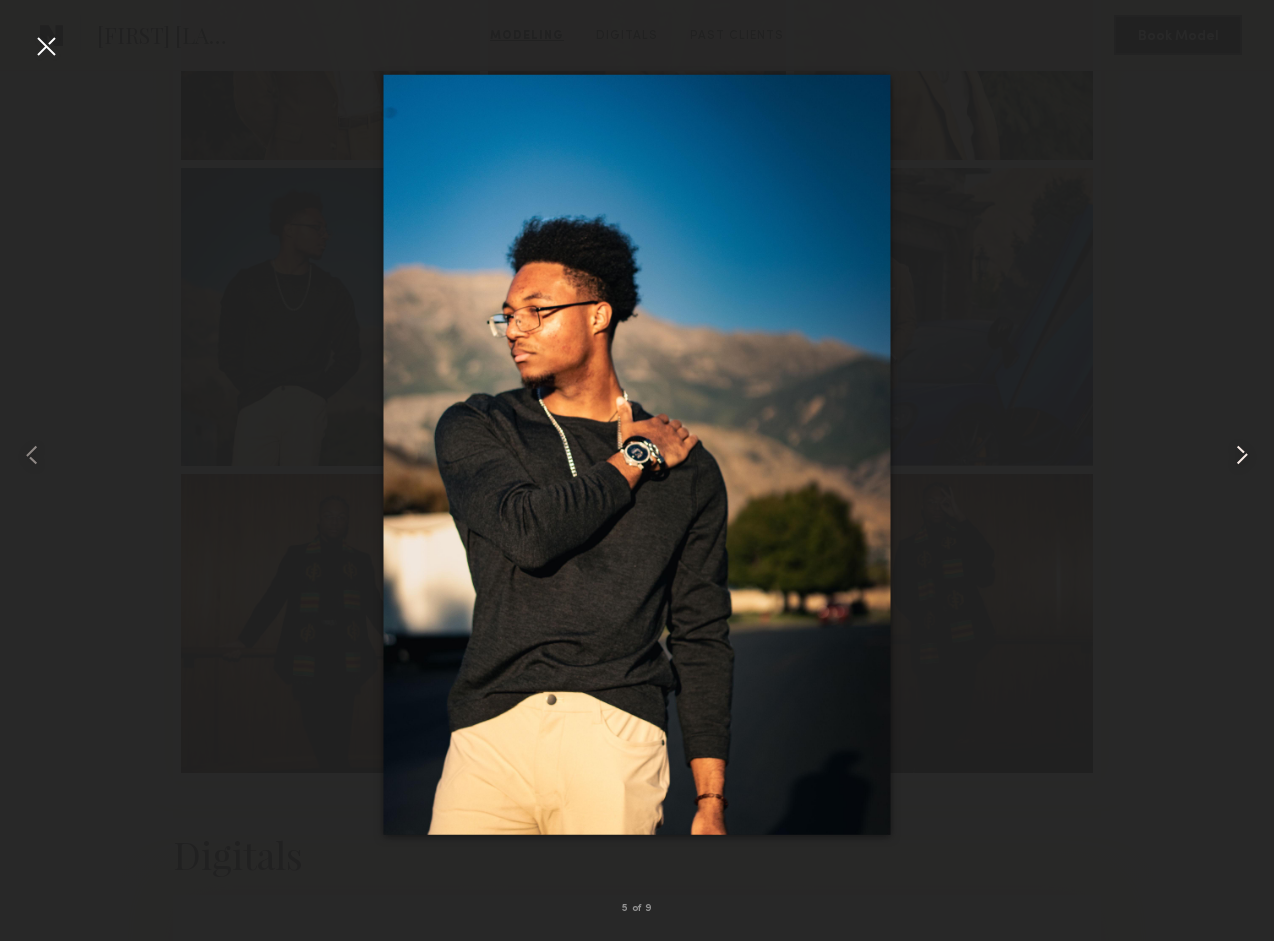 click at bounding box center (1242, 455) 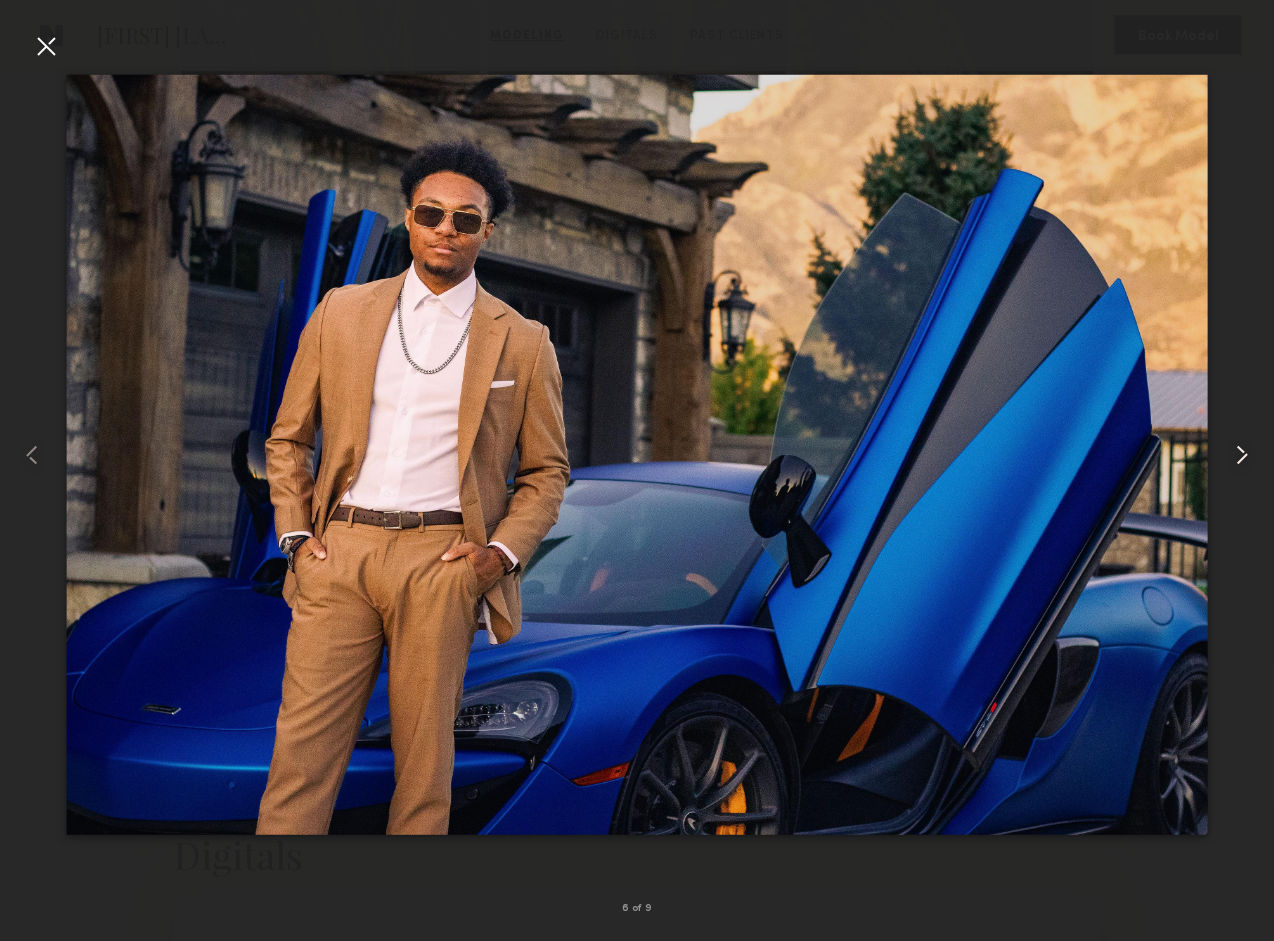 click at bounding box center (1242, 455) 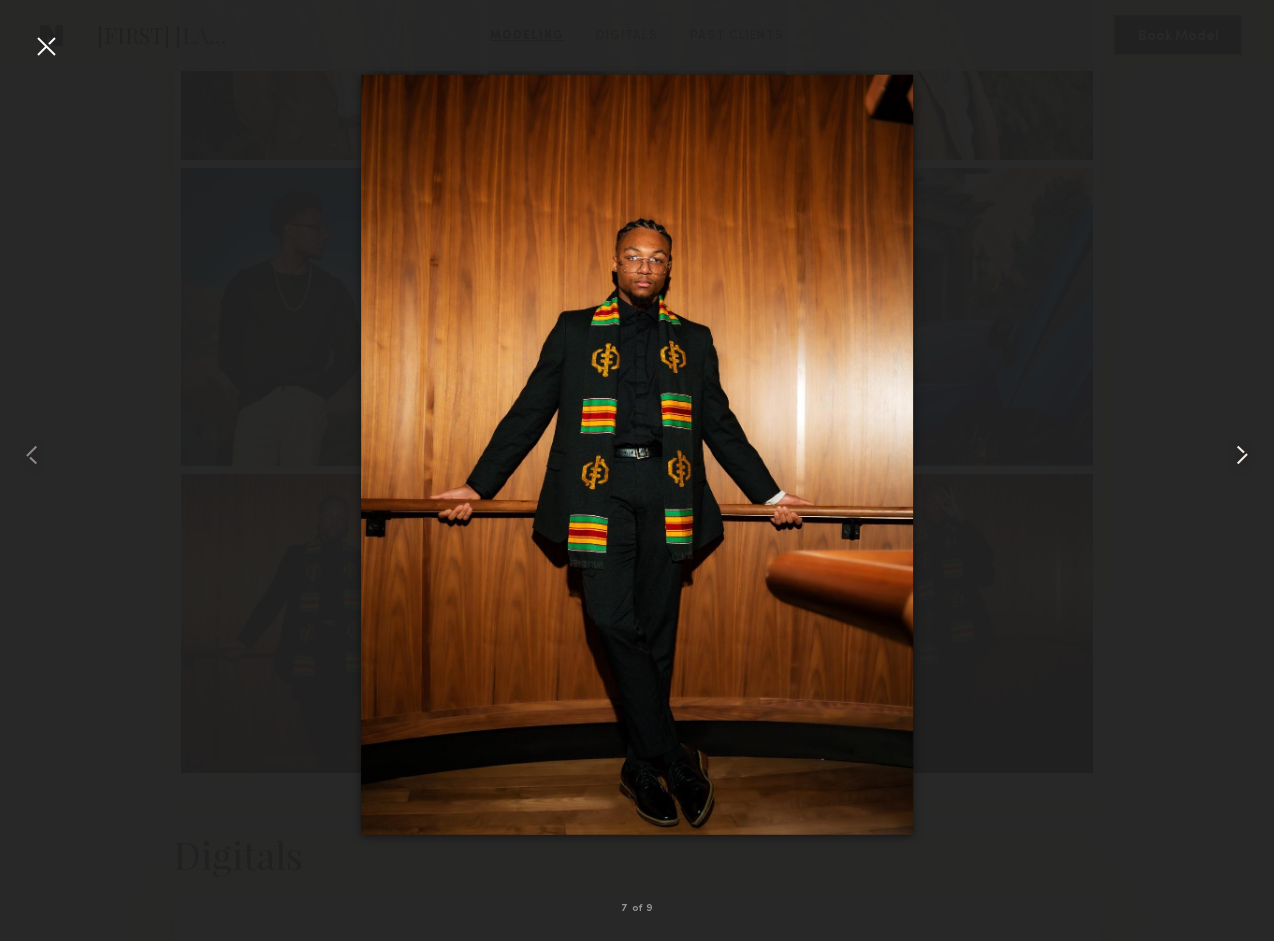 click at bounding box center [1242, 455] 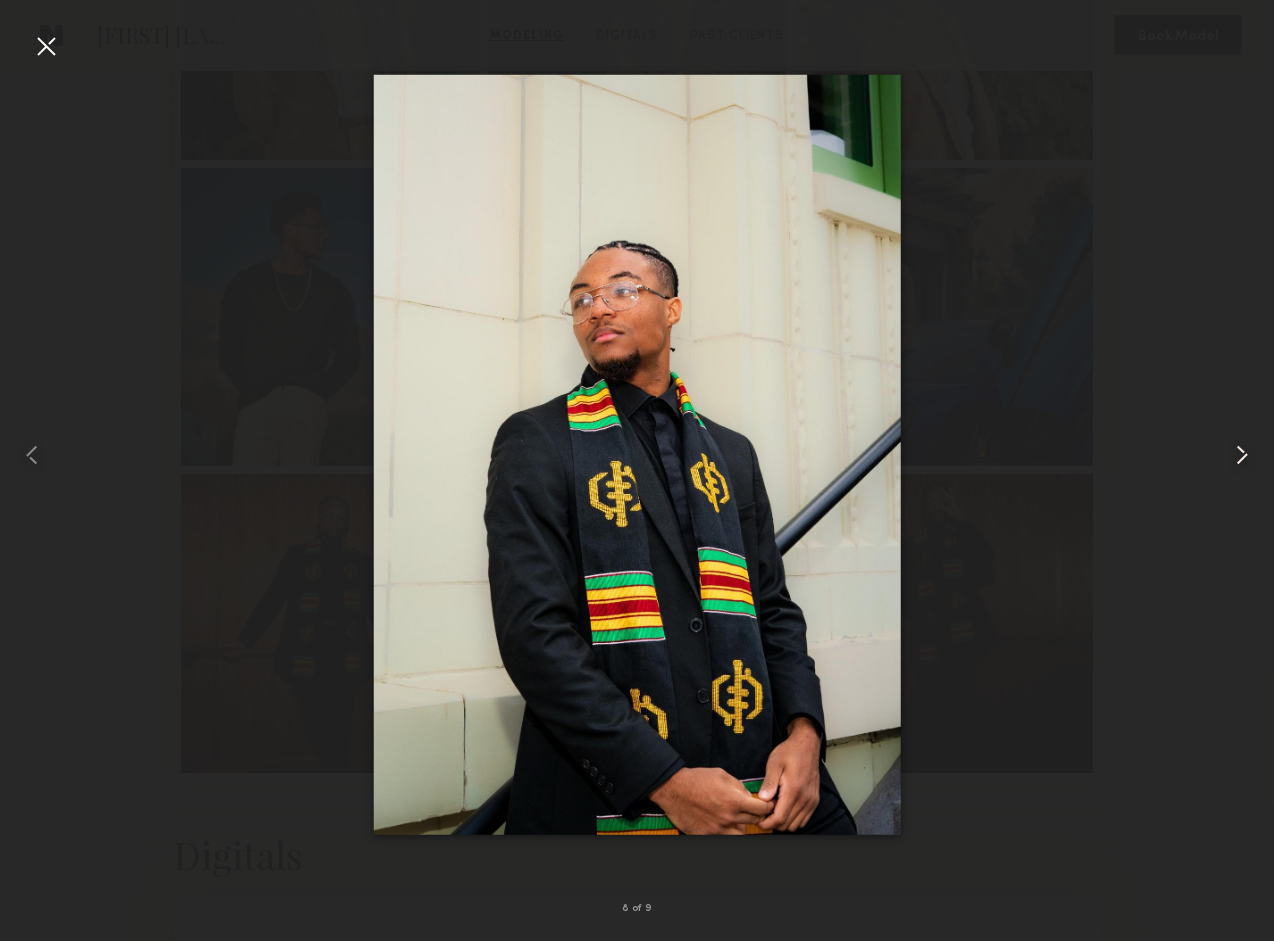 click at bounding box center (1242, 455) 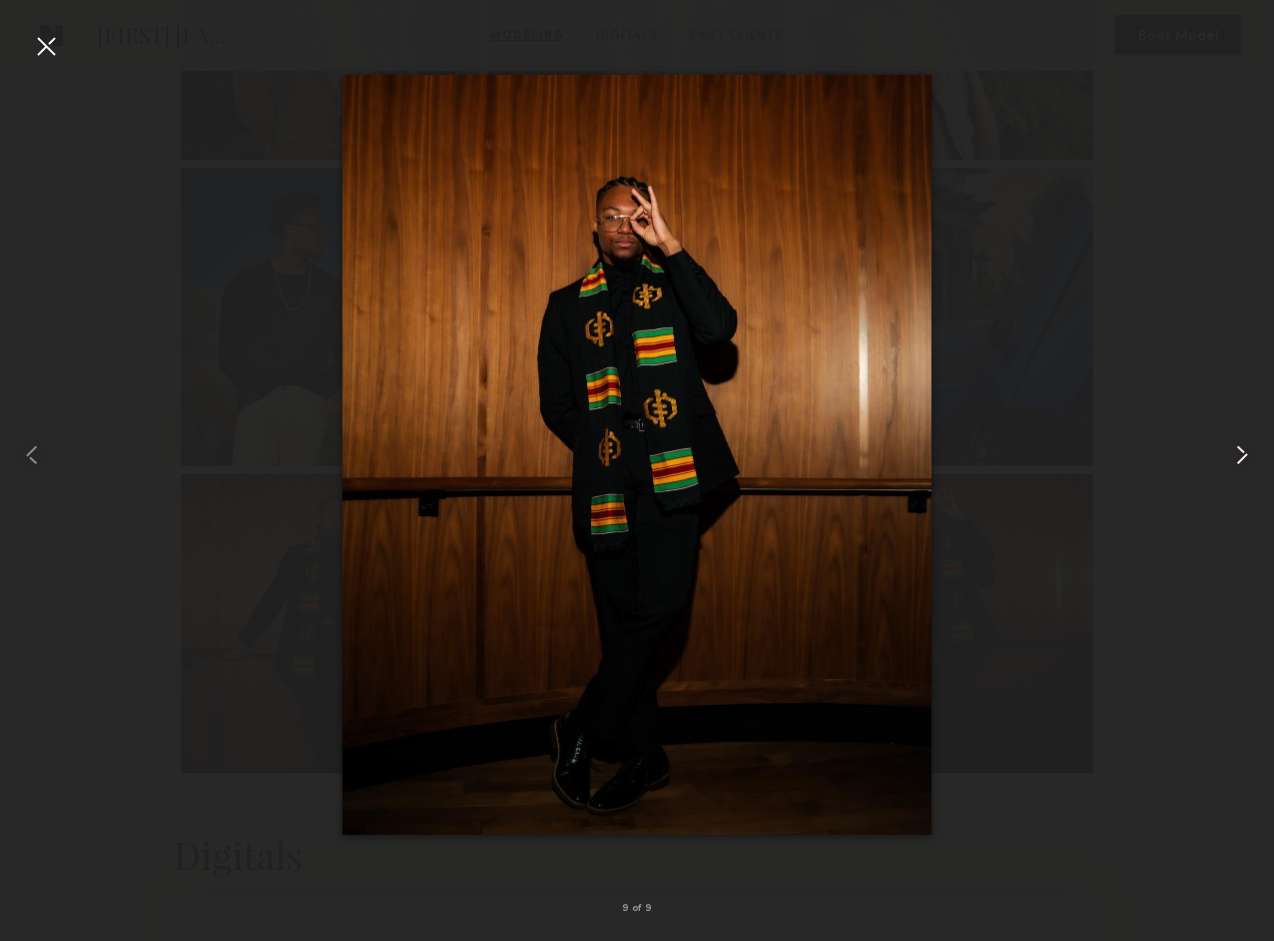 click at bounding box center (1242, 455) 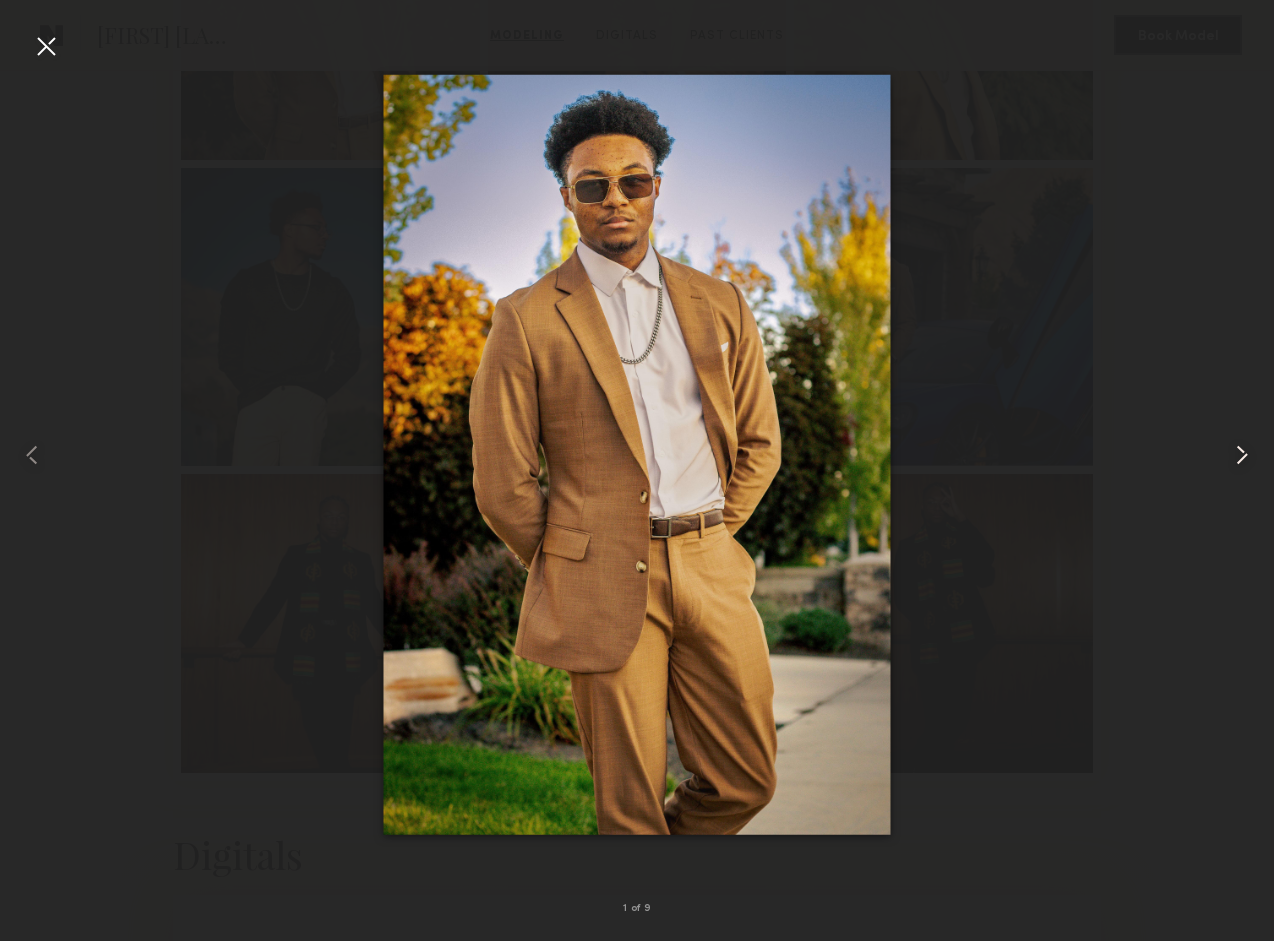 click at bounding box center (1242, 455) 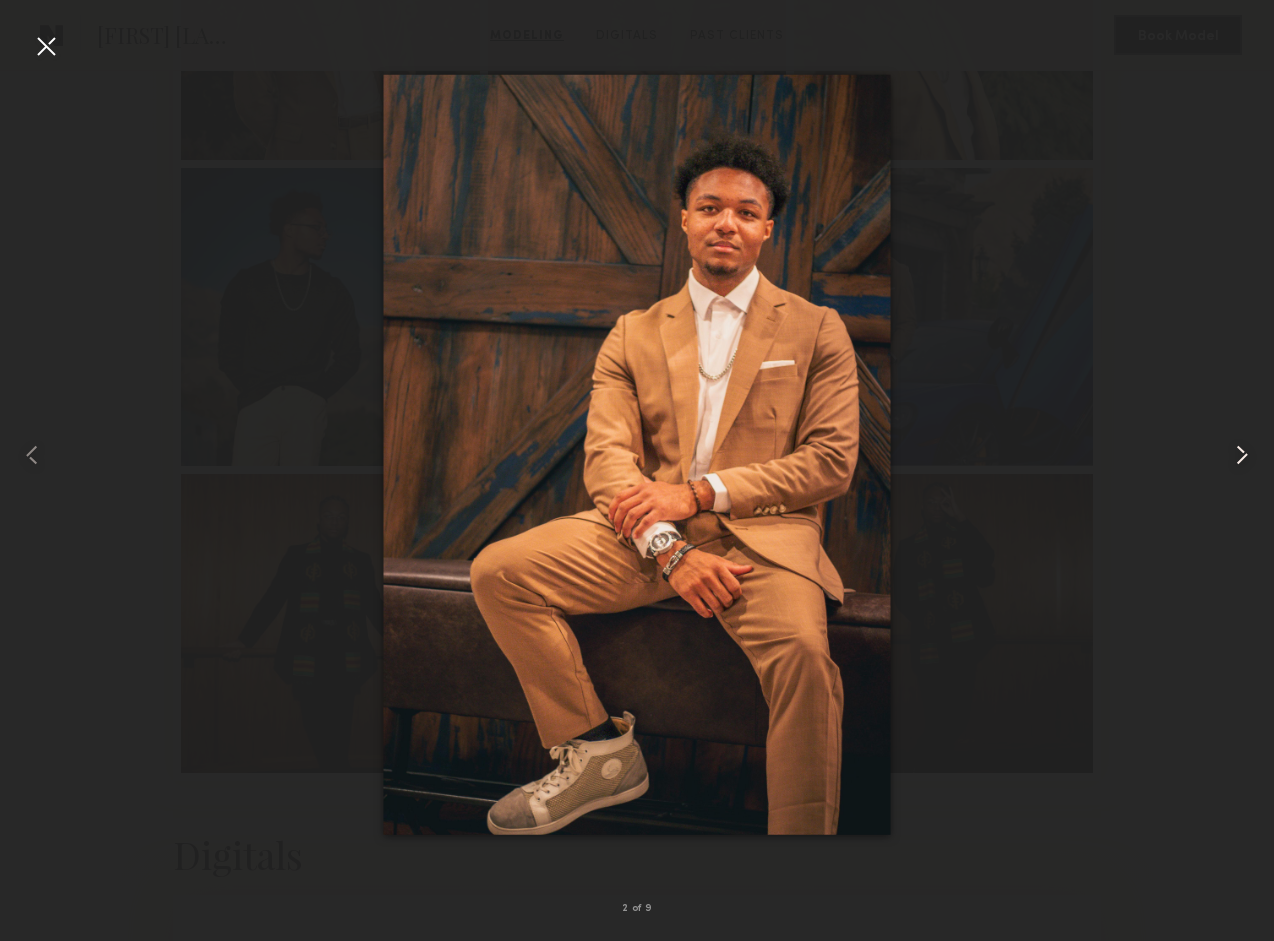 click at bounding box center [1242, 455] 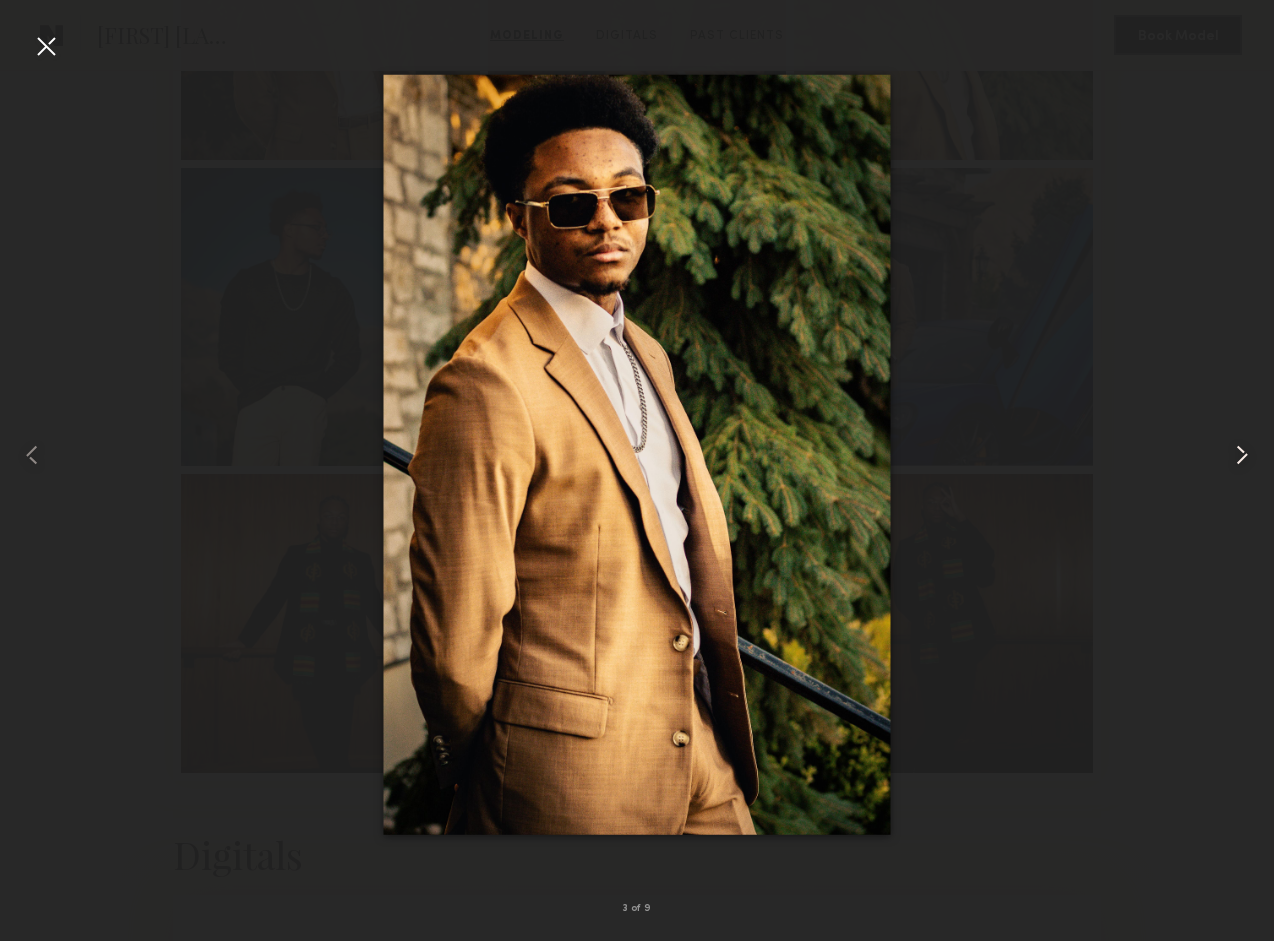click at bounding box center [1242, 455] 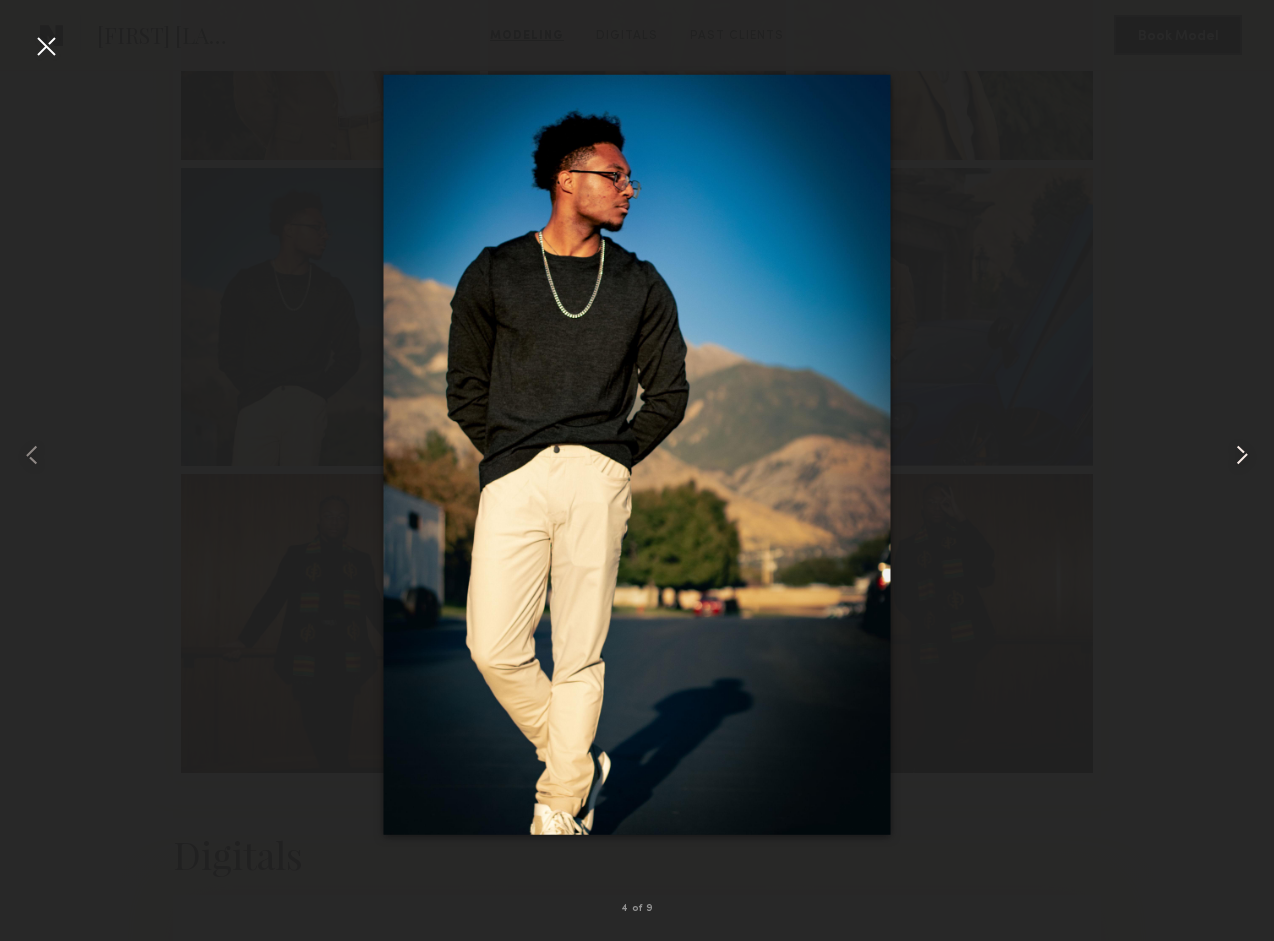 click at bounding box center (1242, 455) 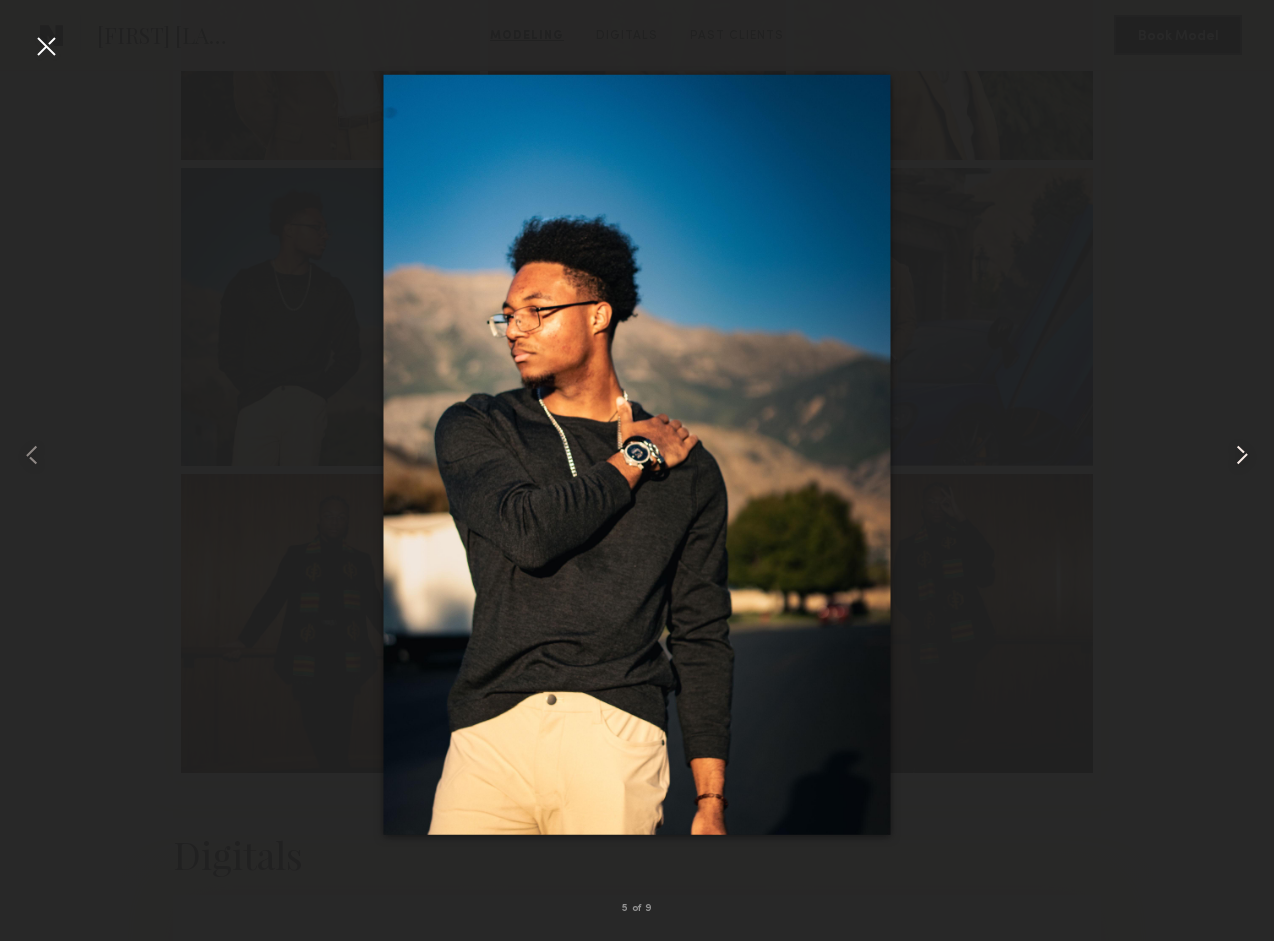 click at bounding box center [1242, 455] 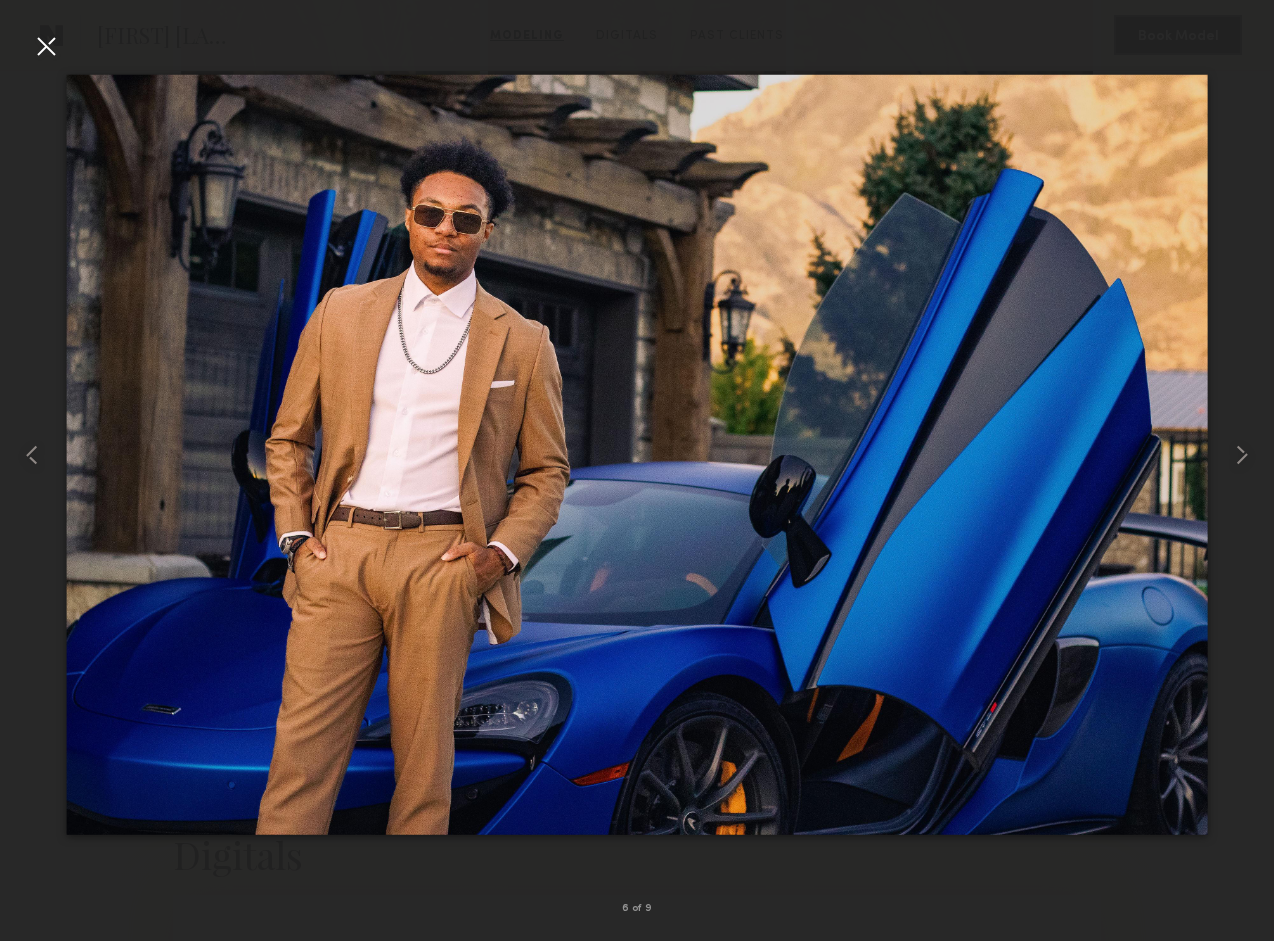 click at bounding box center (46, 46) 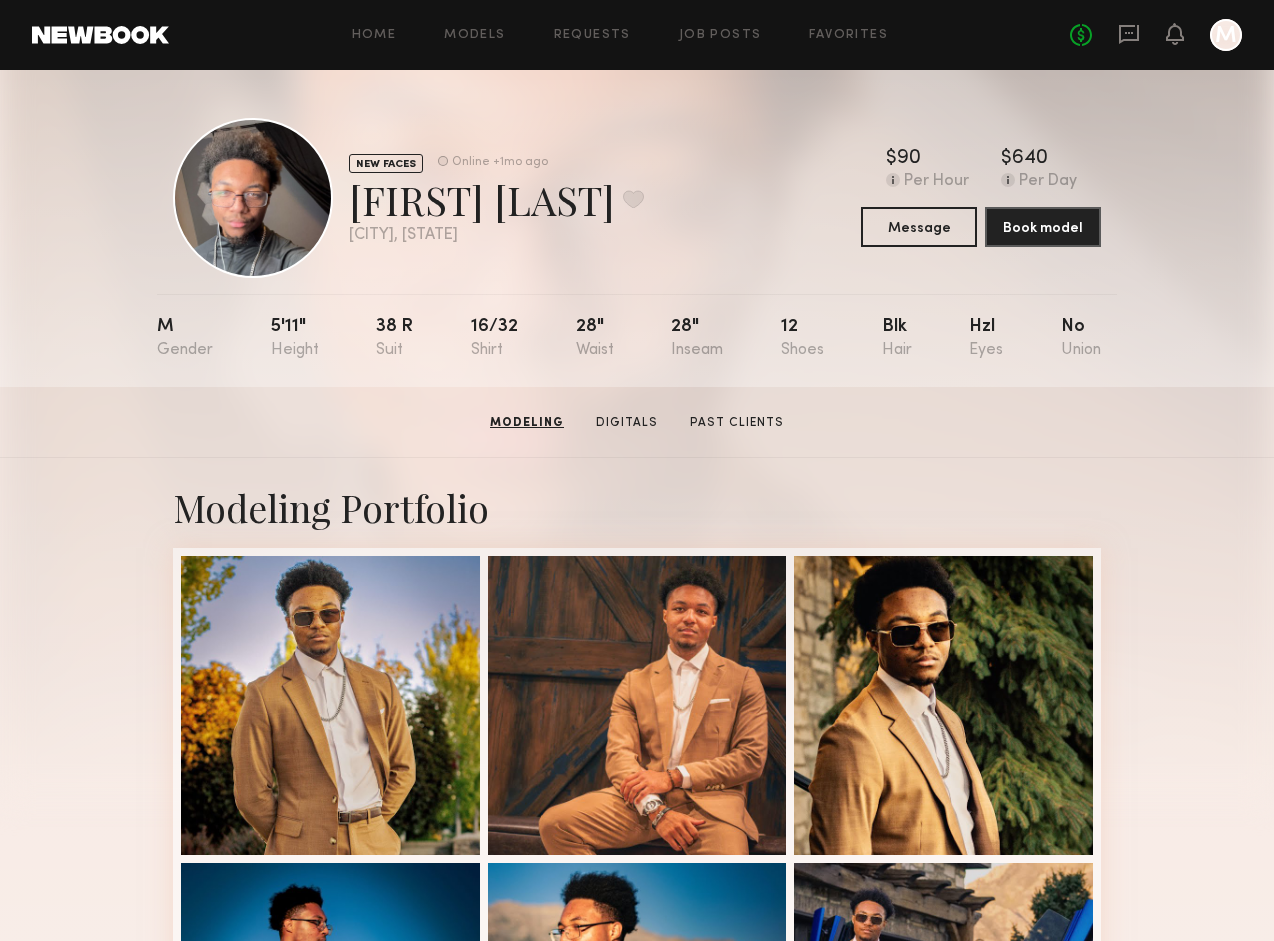 scroll, scrollTop: 0, scrollLeft: 0, axis: both 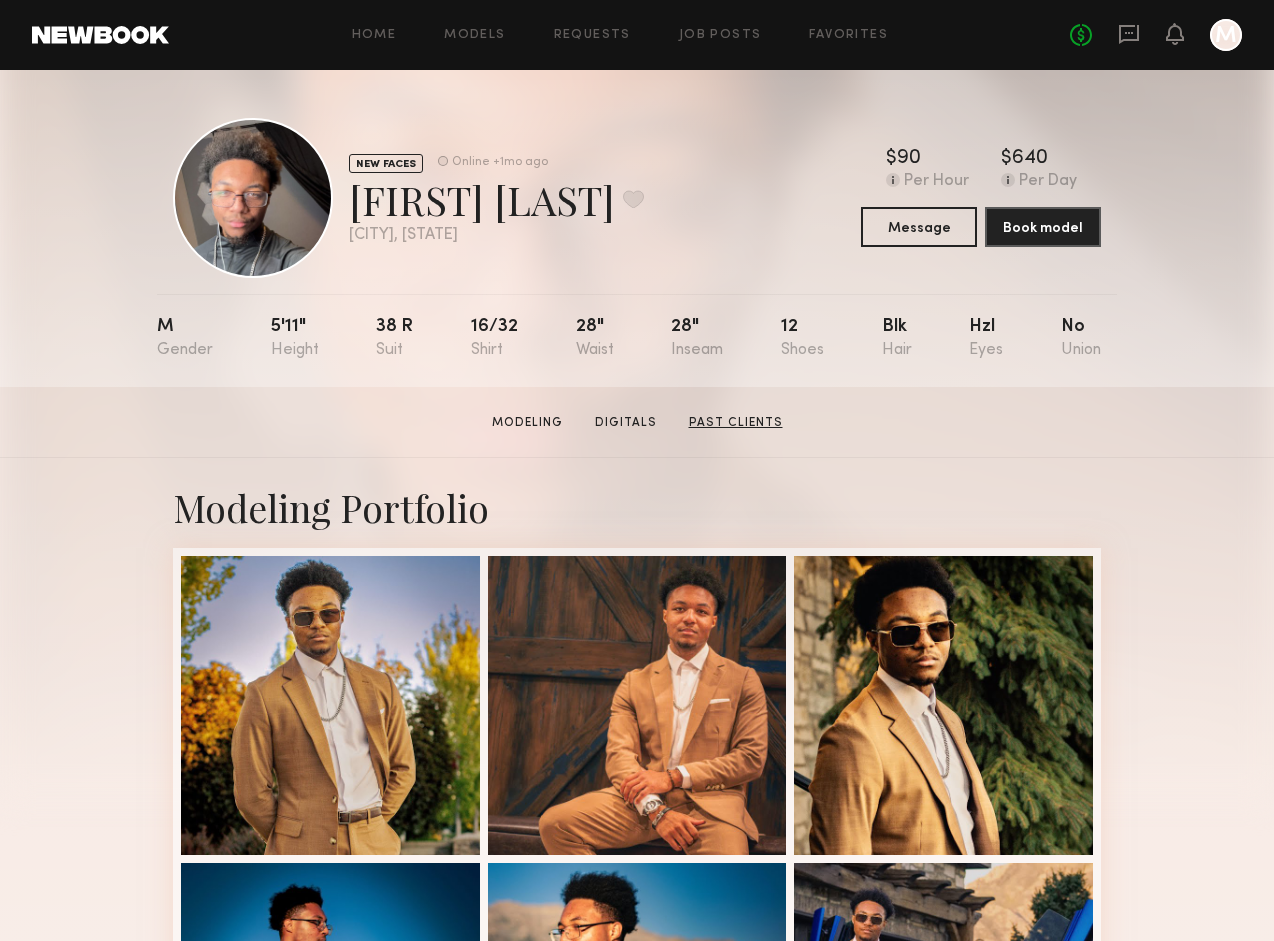 click on "Past Clients" 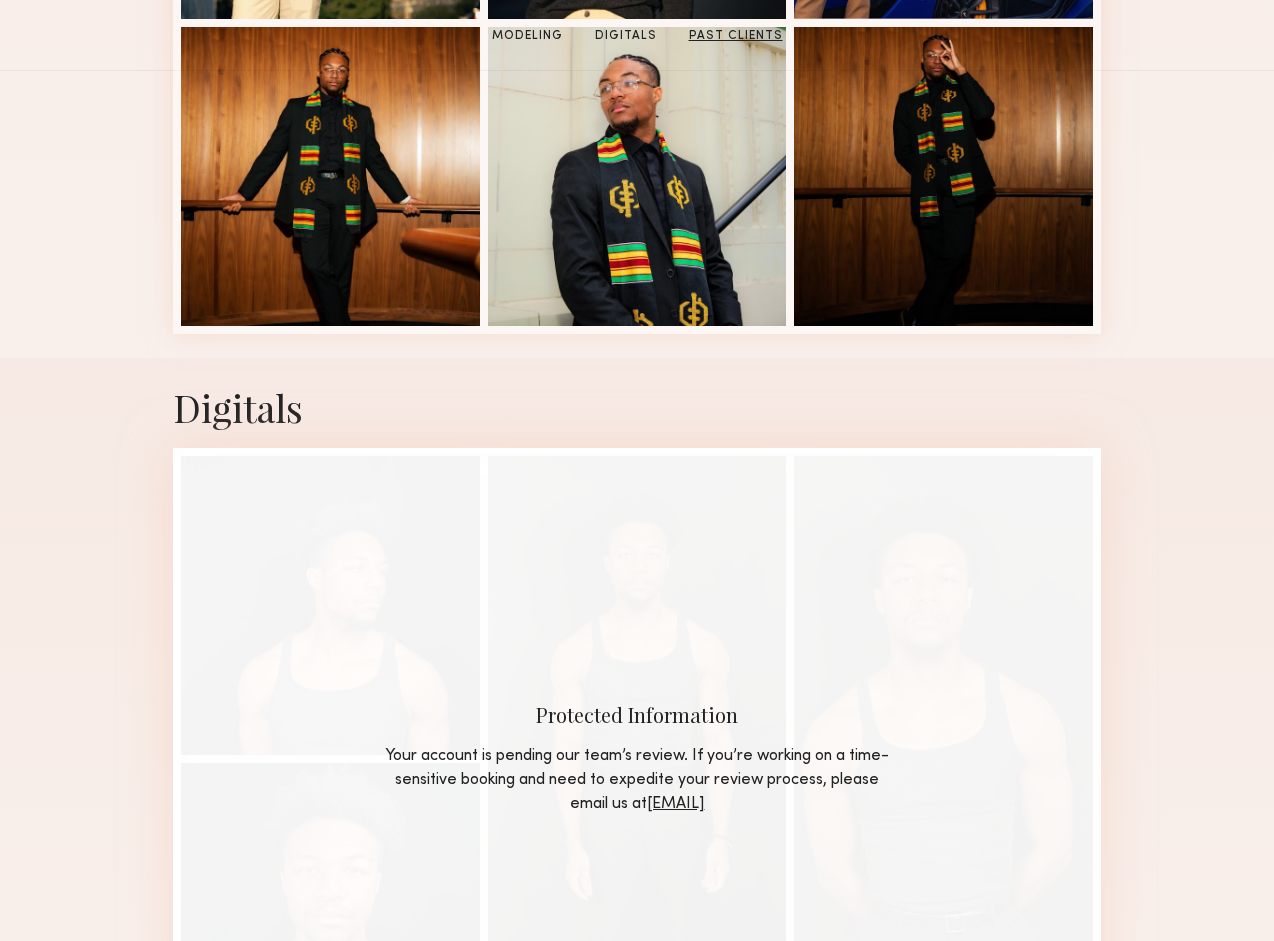scroll, scrollTop: 1521, scrollLeft: 0, axis: vertical 